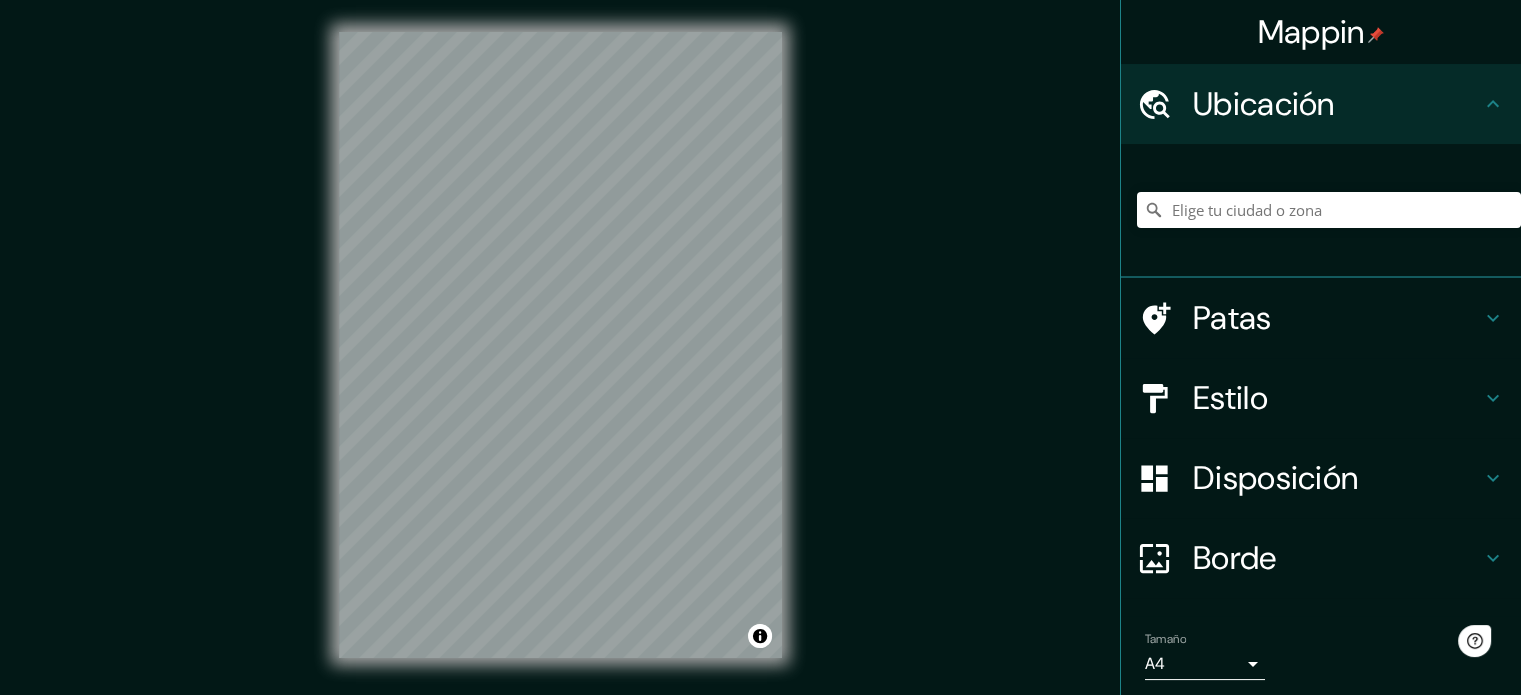 scroll, scrollTop: 0, scrollLeft: 0, axis: both 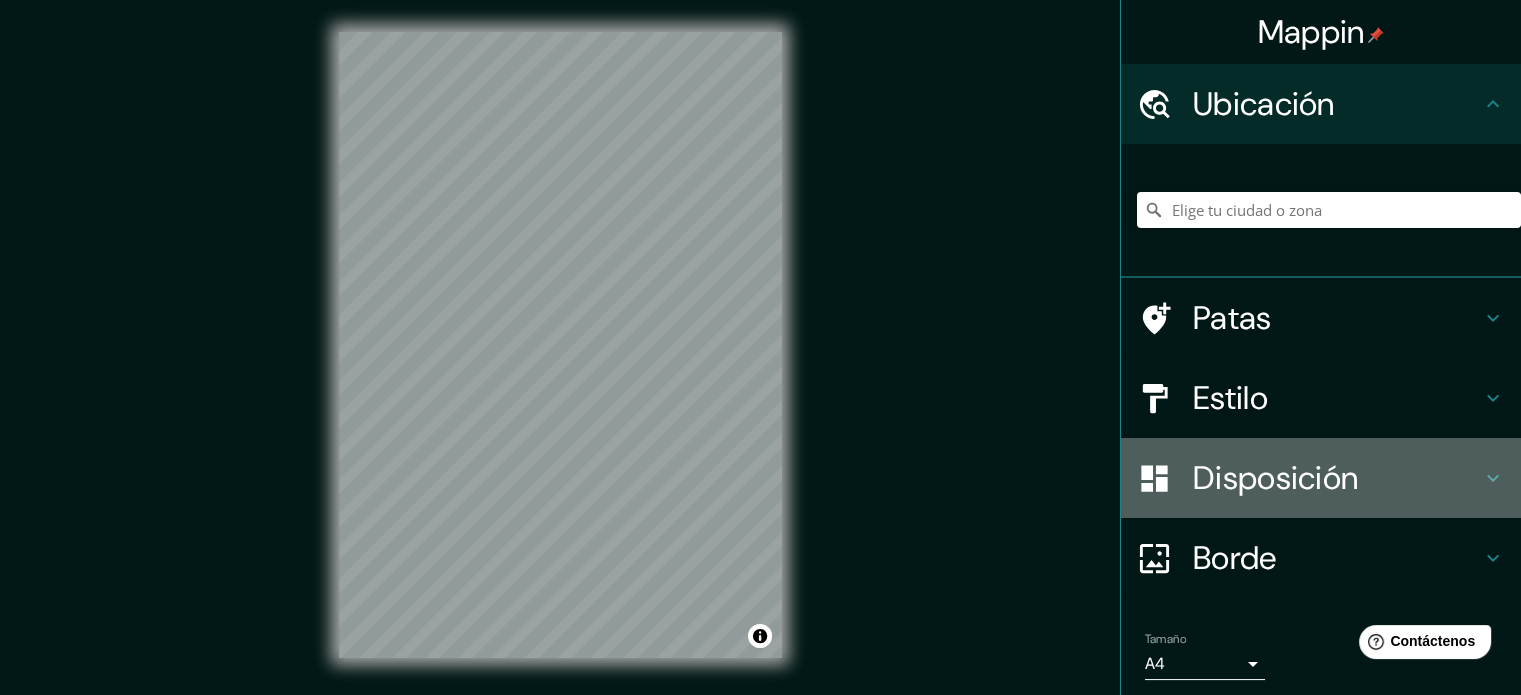 click on "Disposición" at bounding box center (1321, 478) 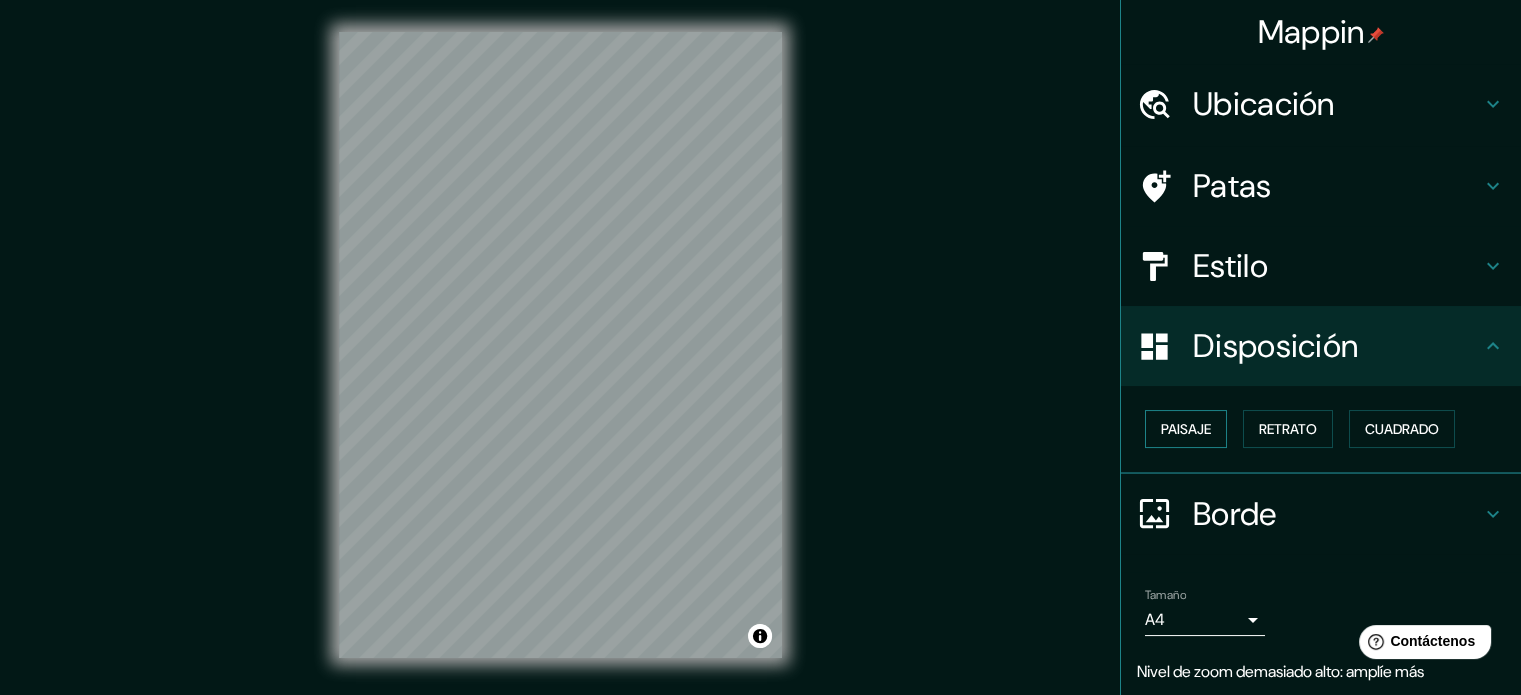 click on "Paisaje" at bounding box center [1186, 429] 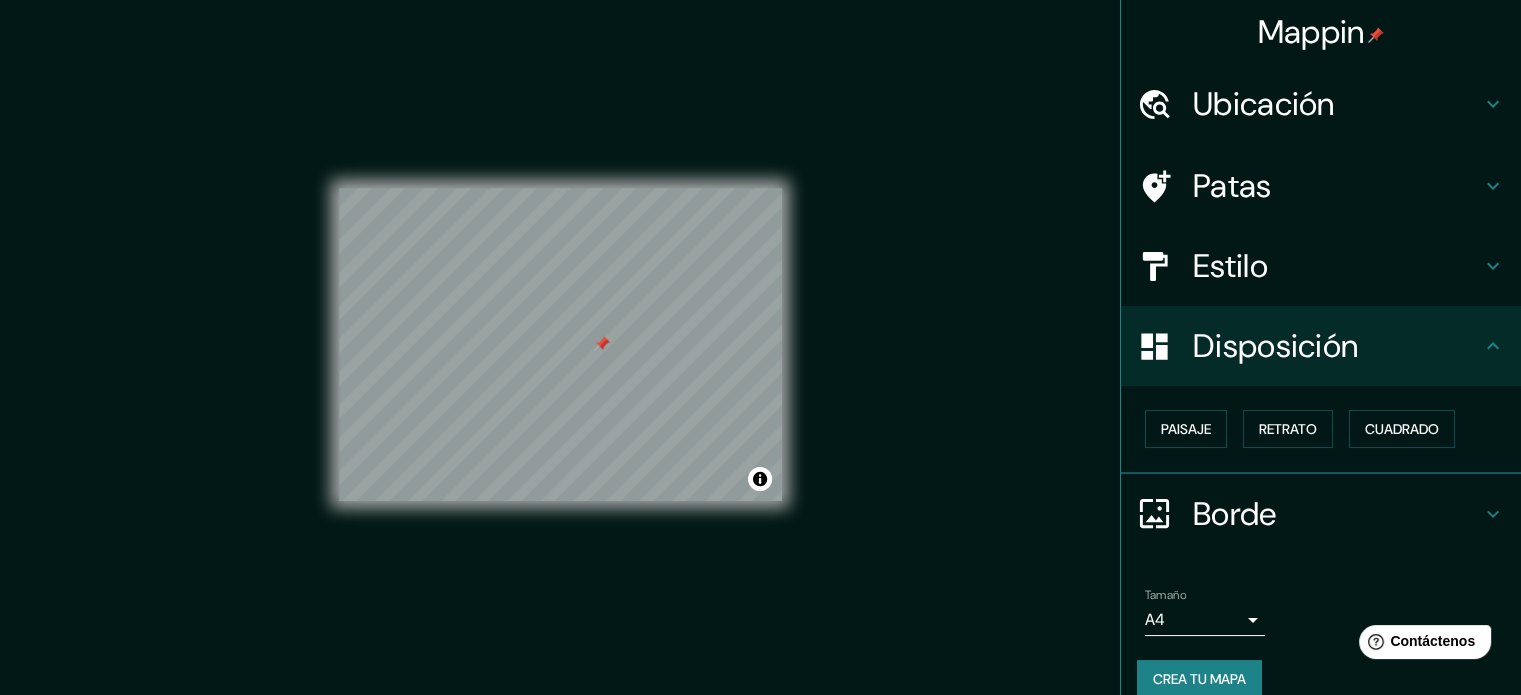 drag, startPoint x: 615, startPoint y: 349, endPoint x: 605, endPoint y: 343, distance: 11.661903 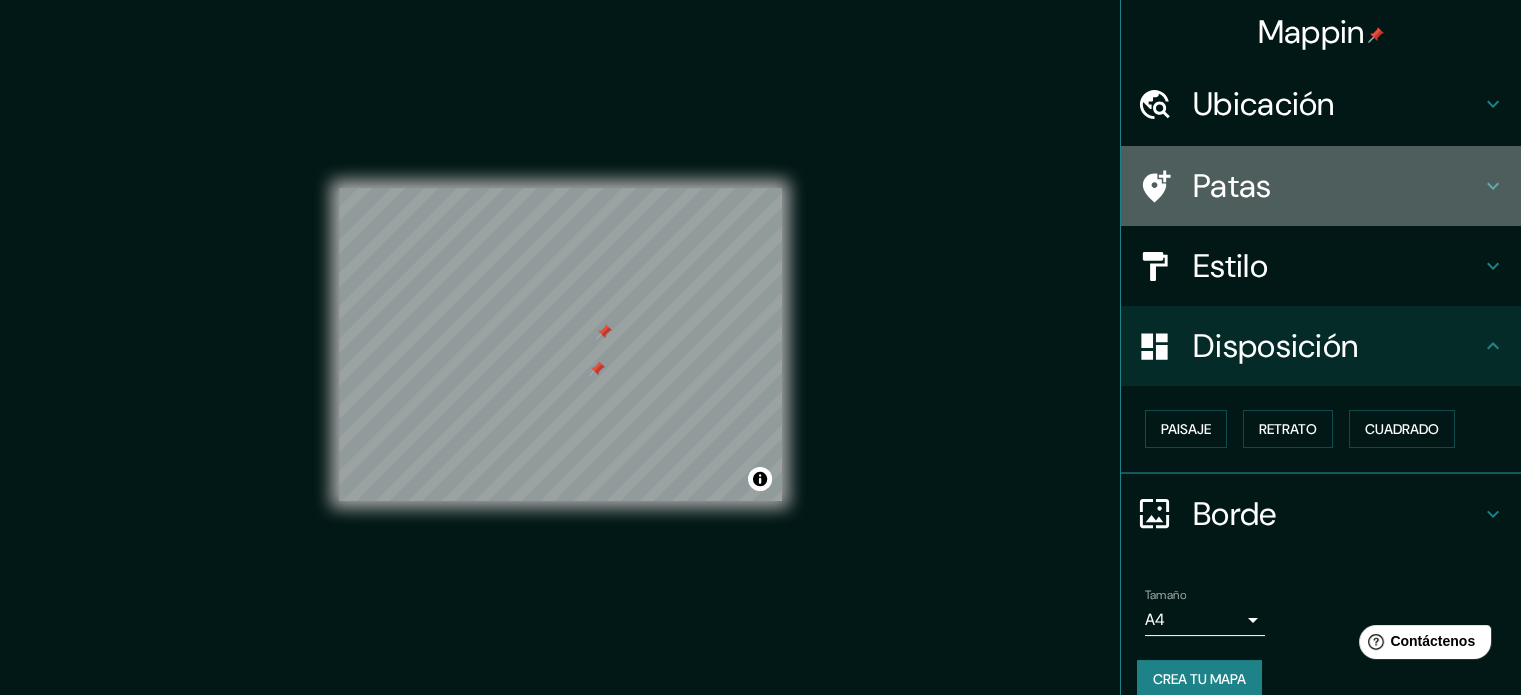click on "Patas" at bounding box center (1264, 104) 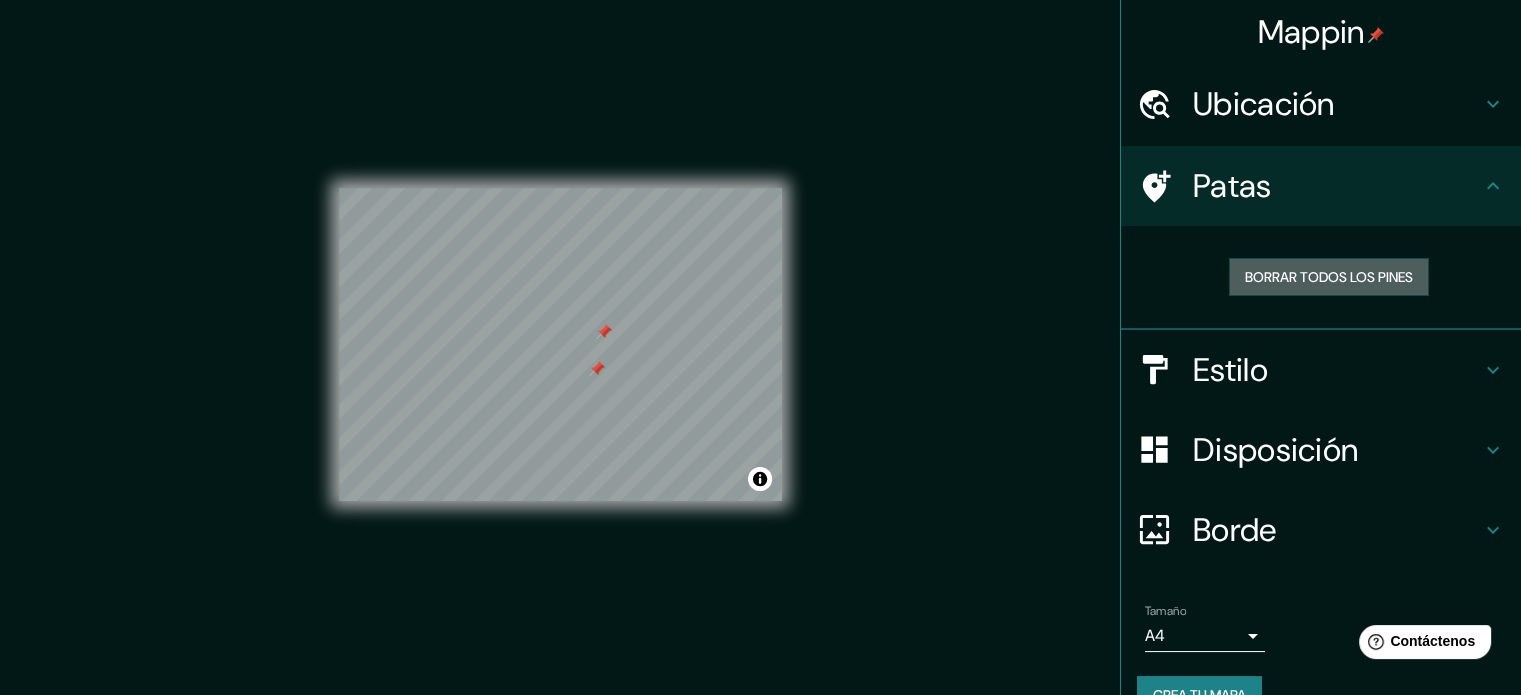 drag, startPoint x: 1319, startPoint y: 277, endPoint x: 789, endPoint y: 365, distance: 537.256 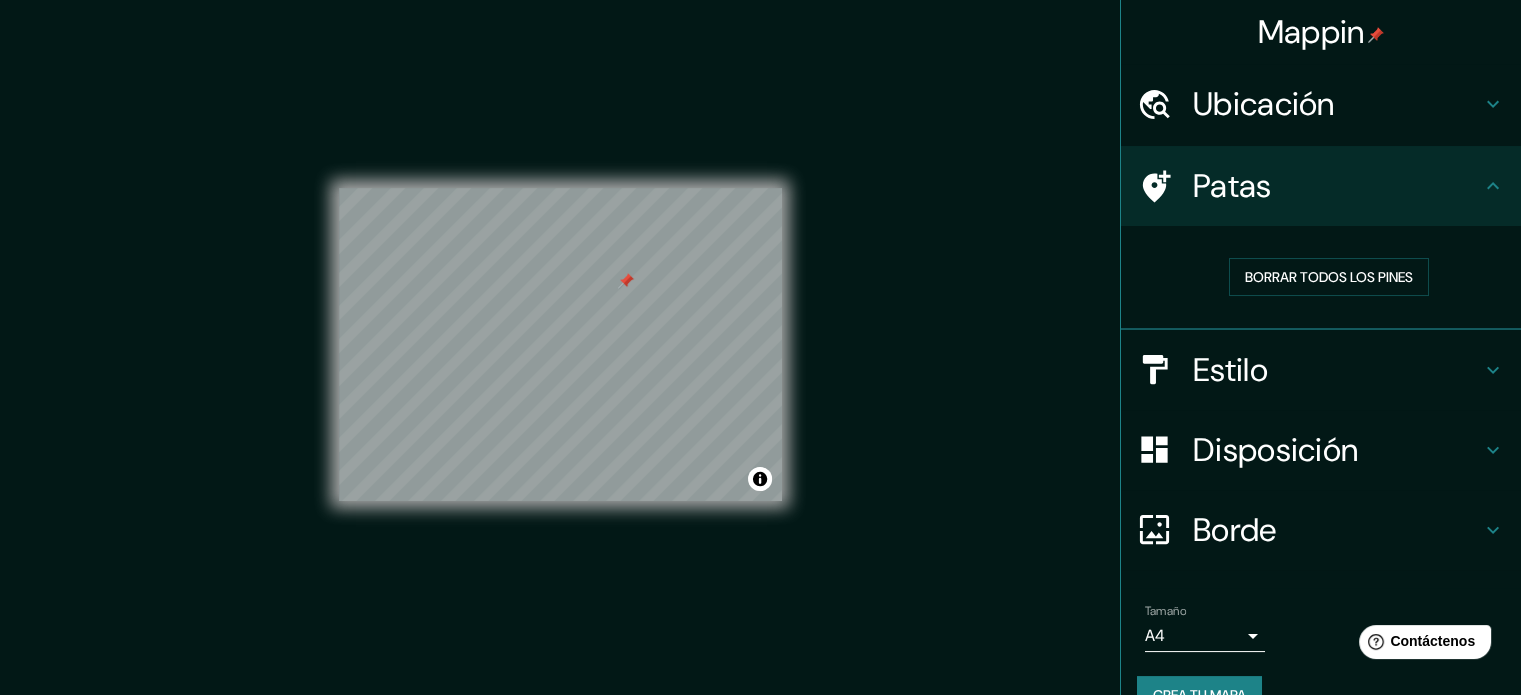 click on "Estilo" at bounding box center (1321, 370) 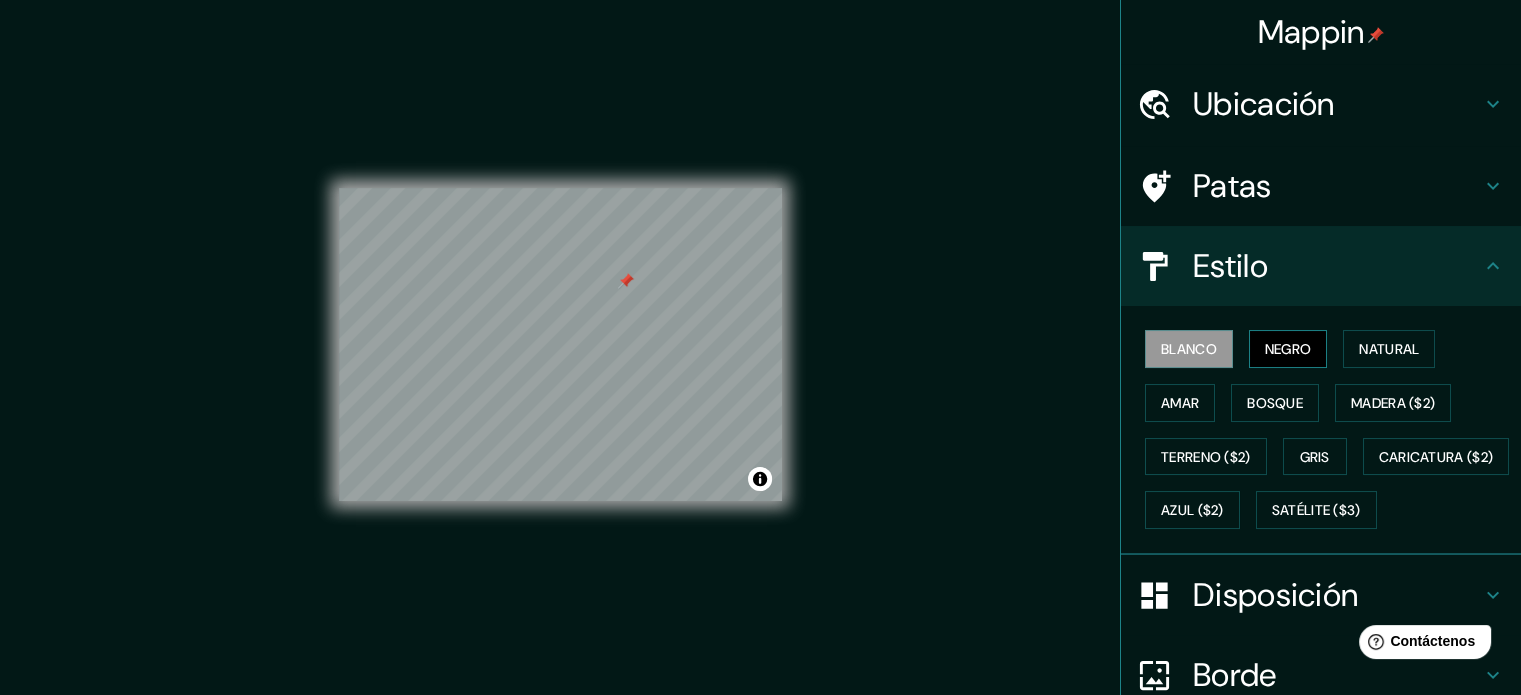 click on "Negro" at bounding box center [1288, 349] 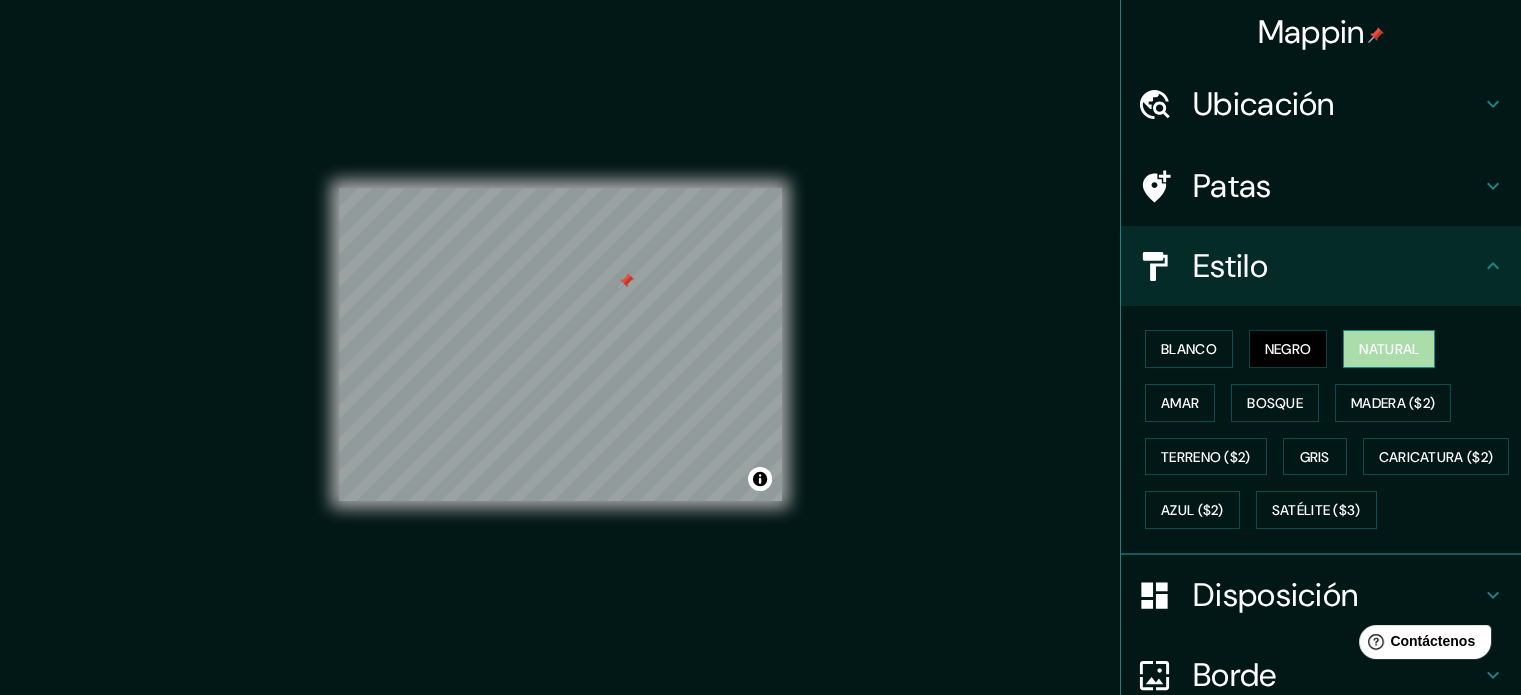 click on "Natural" at bounding box center [1389, 349] 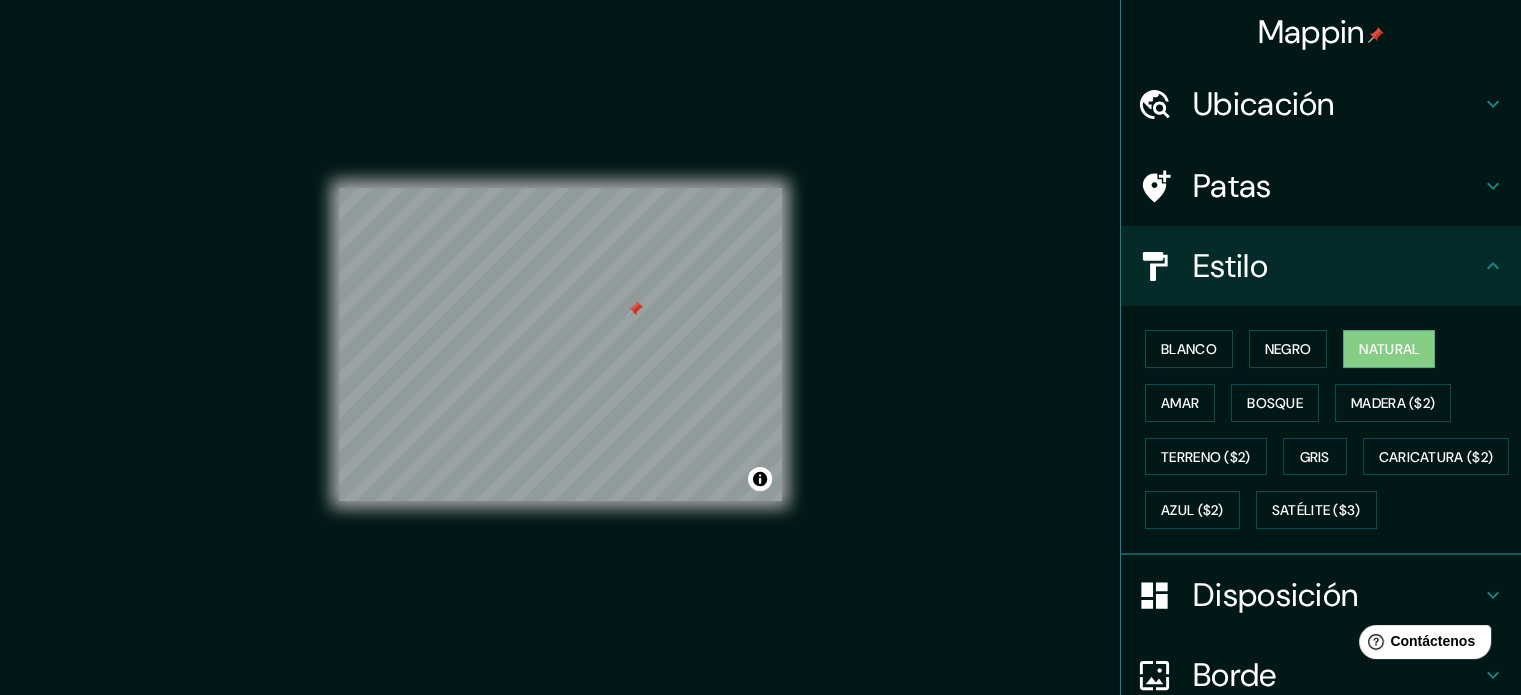 drag, startPoint x: 639, startPoint y: 313, endPoint x: 628, endPoint y: 325, distance: 16.27882 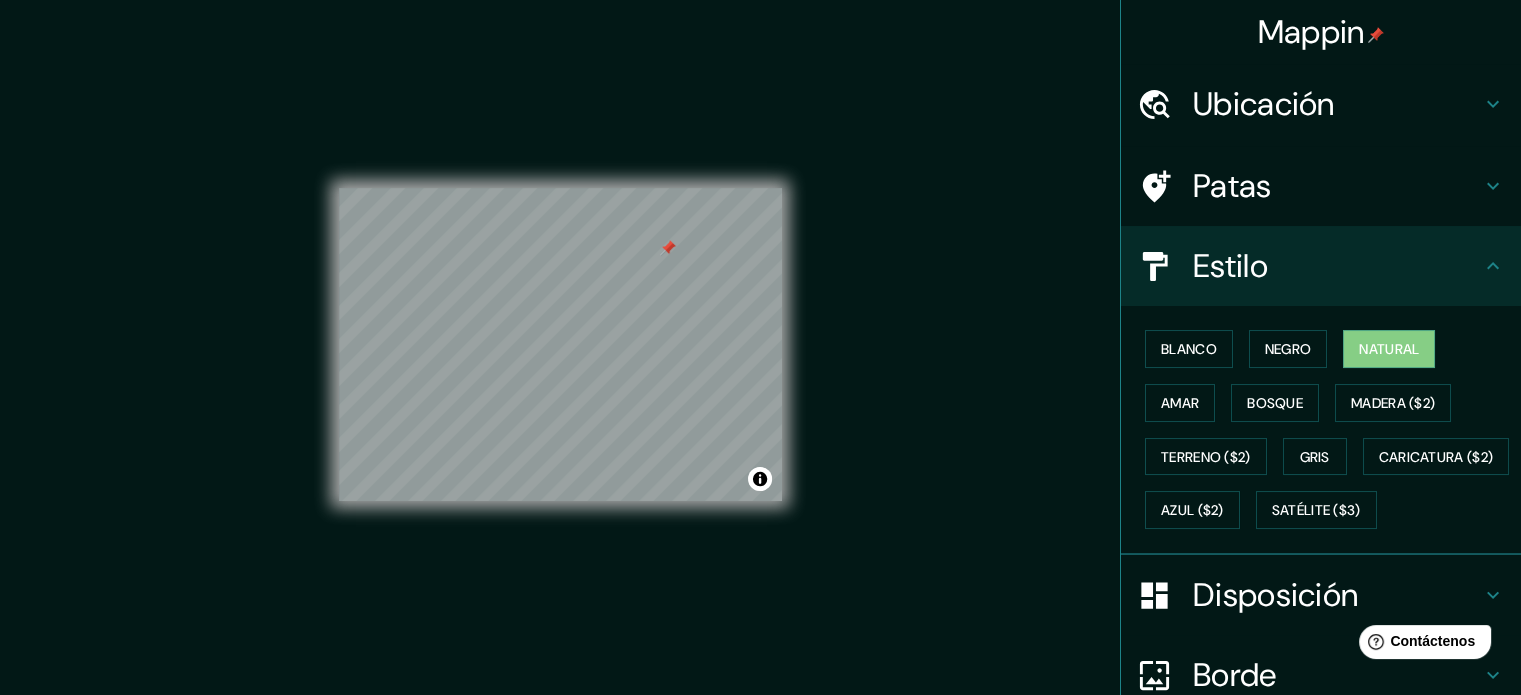 drag, startPoint x: 783, startPoint y: 476, endPoint x: 1453, endPoint y: 432, distance: 671.44324 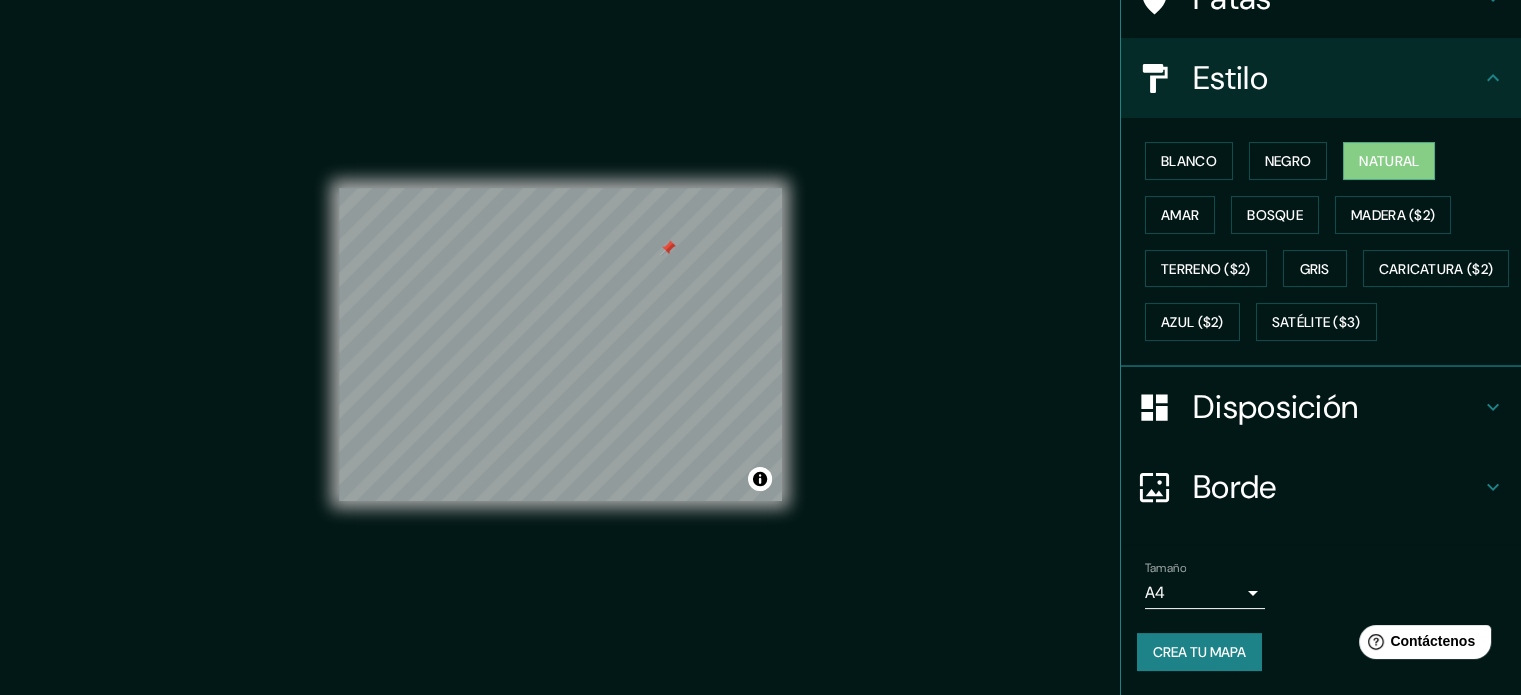 scroll, scrollTop: 236, scrollLeft: 0, axis: vertical 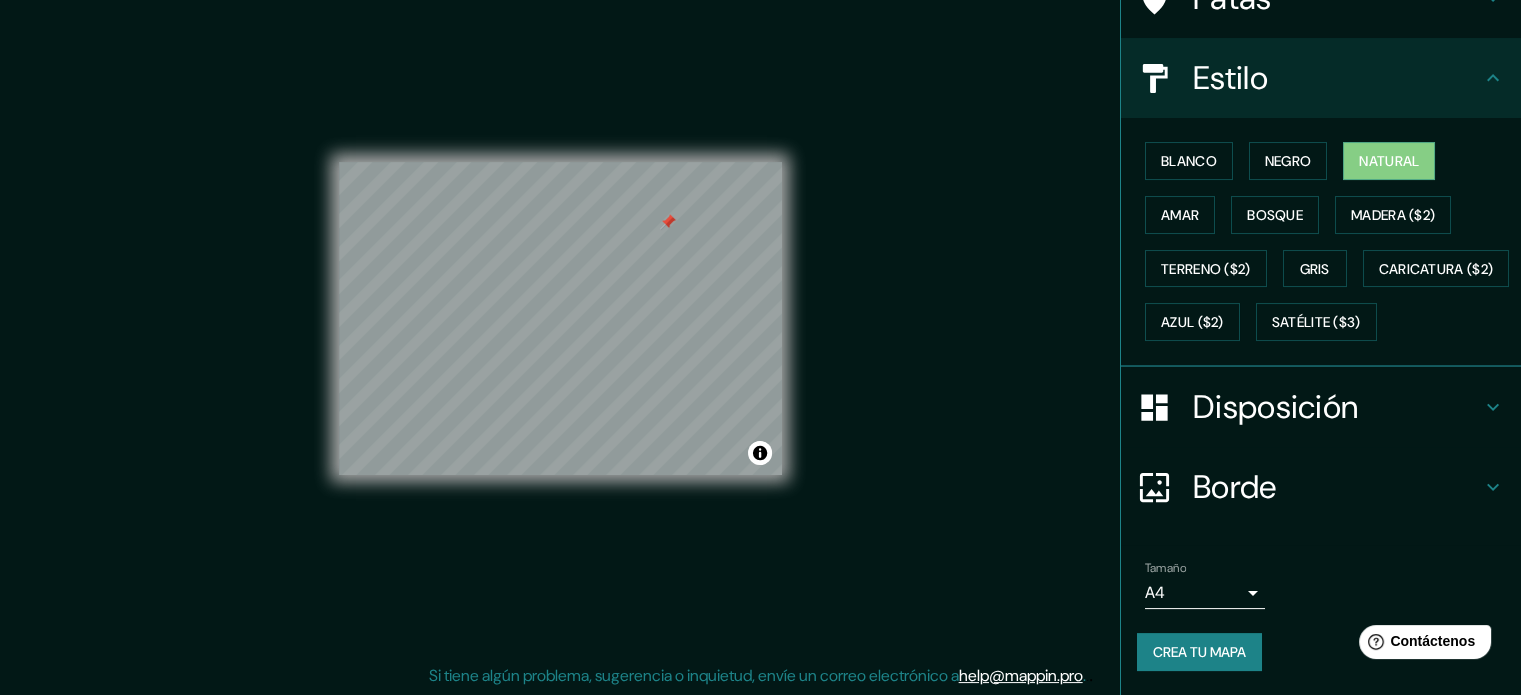 click on "Crea tu mapa" at bounding box center [1199, 652] 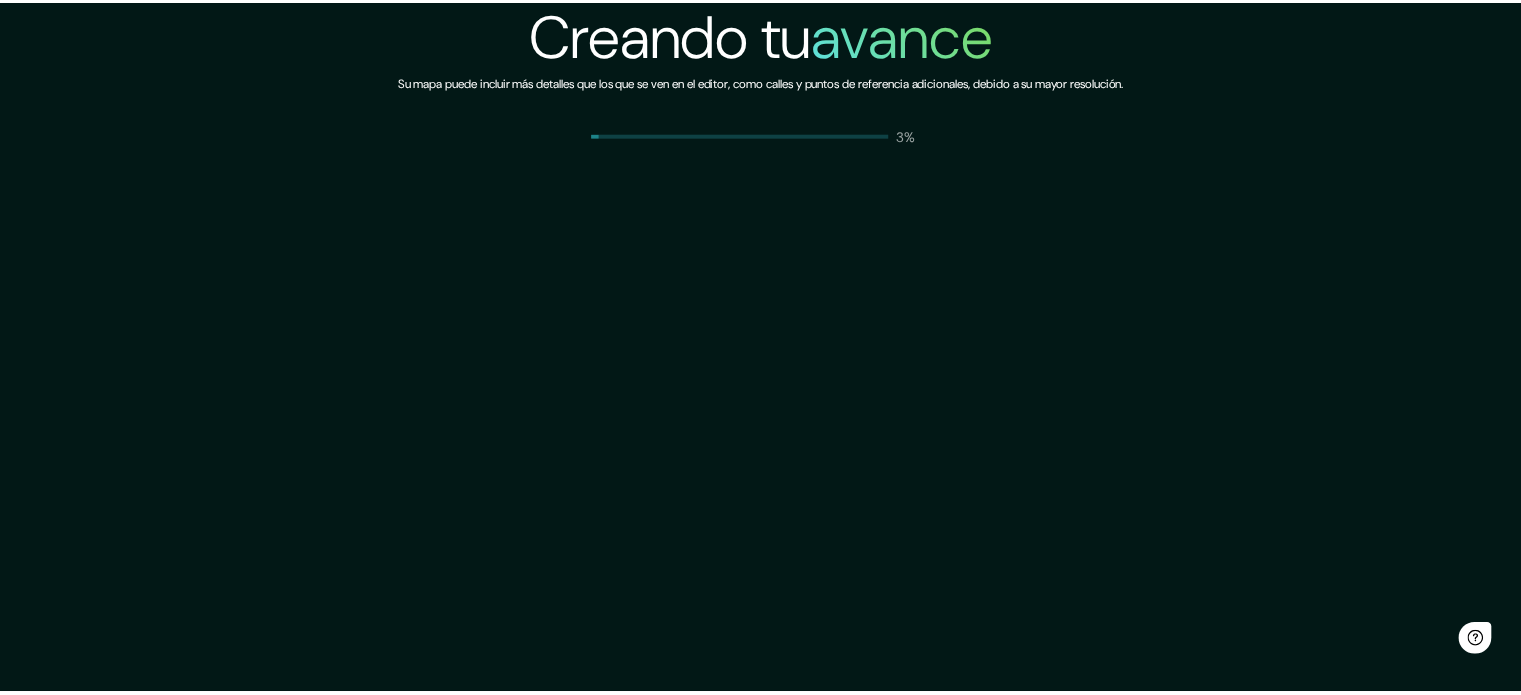 scroll, scrollTop: 0, scrollLeft: 0, axis: both 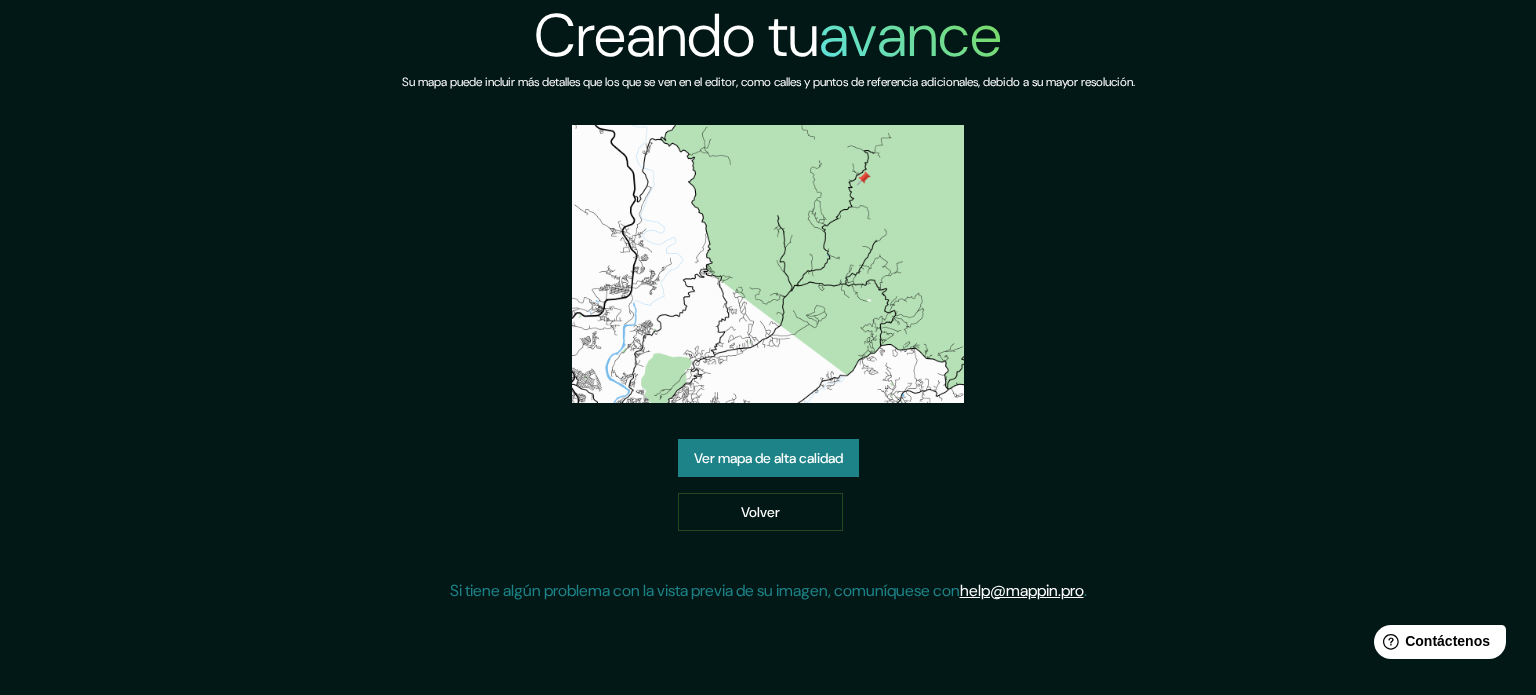 click on "Ver mapa de alta calidad" at bounding box center [768, 458] 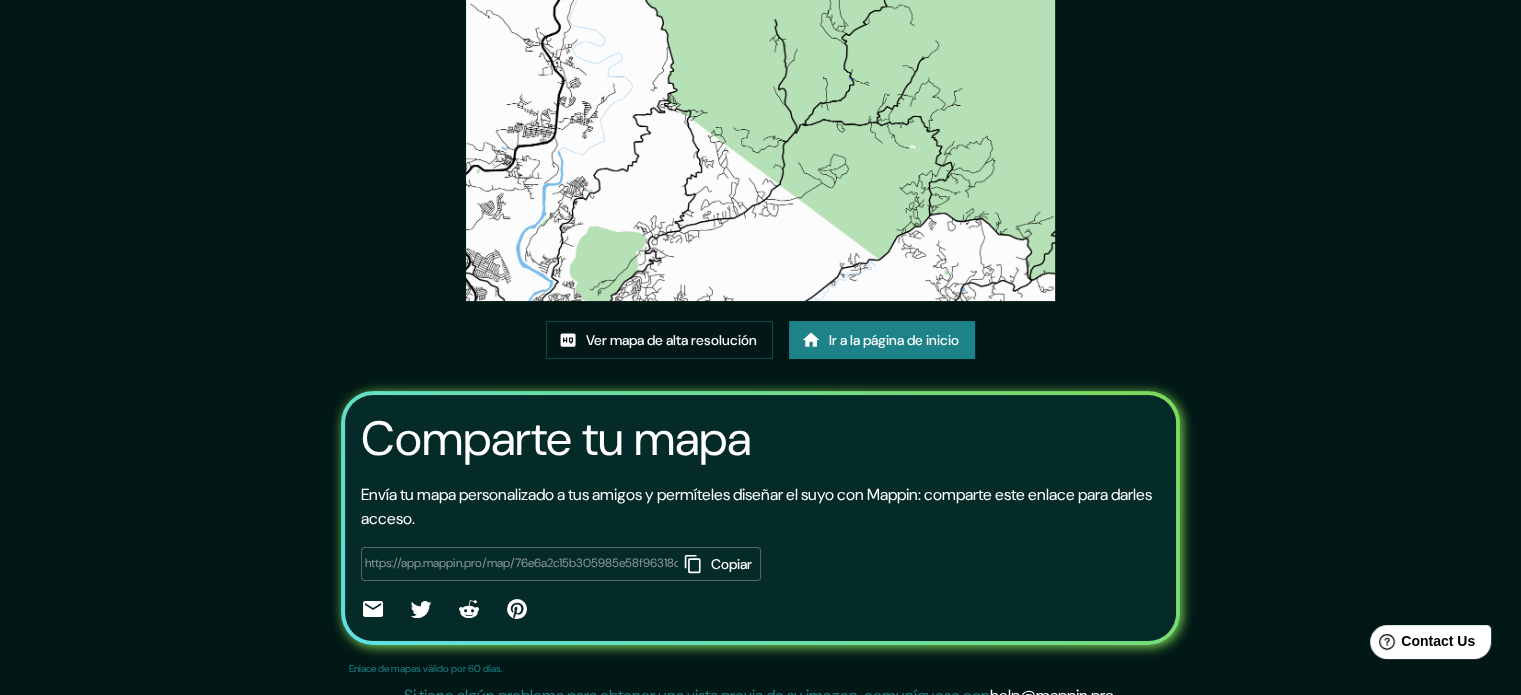 scroll, scrollTop: 224, scrollLeft: 0, axis: vertical 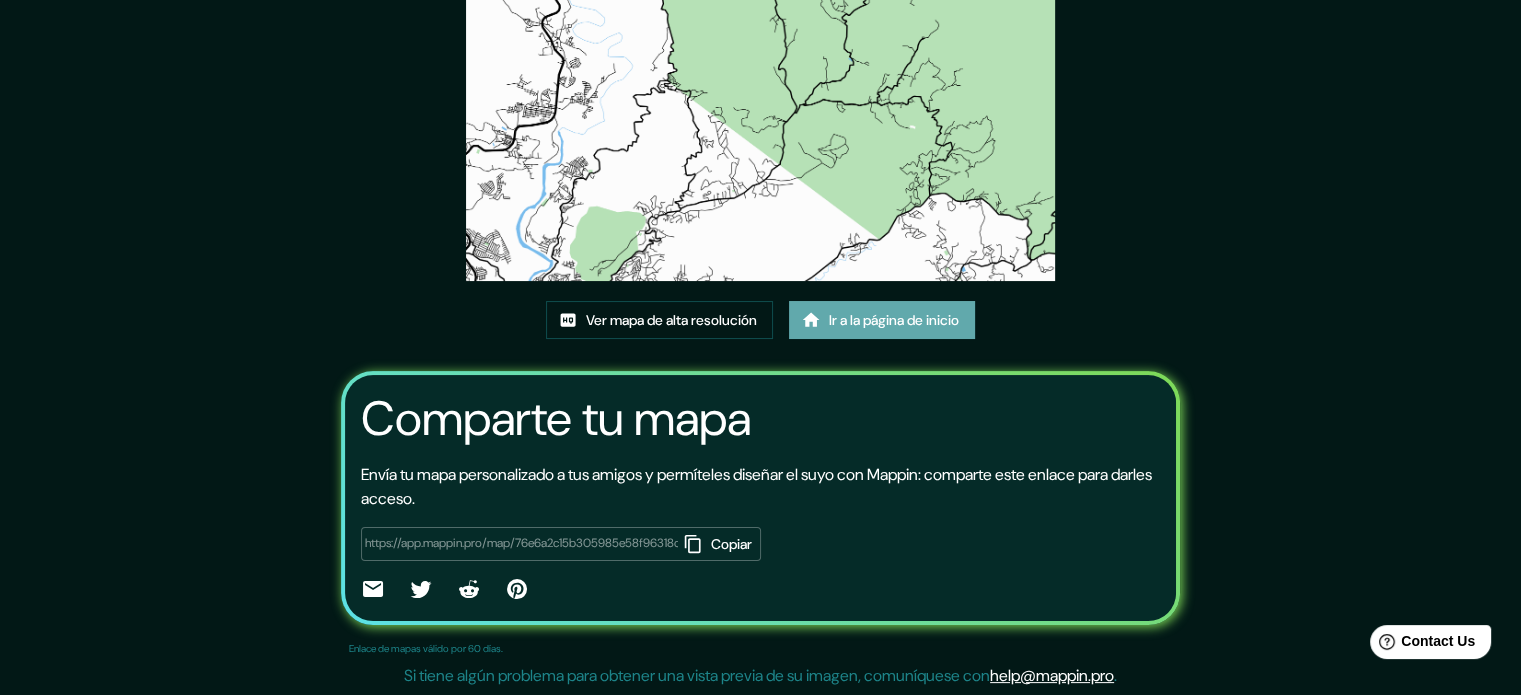click on "Ir a la página de inicio" at bounding box center (894, 320) 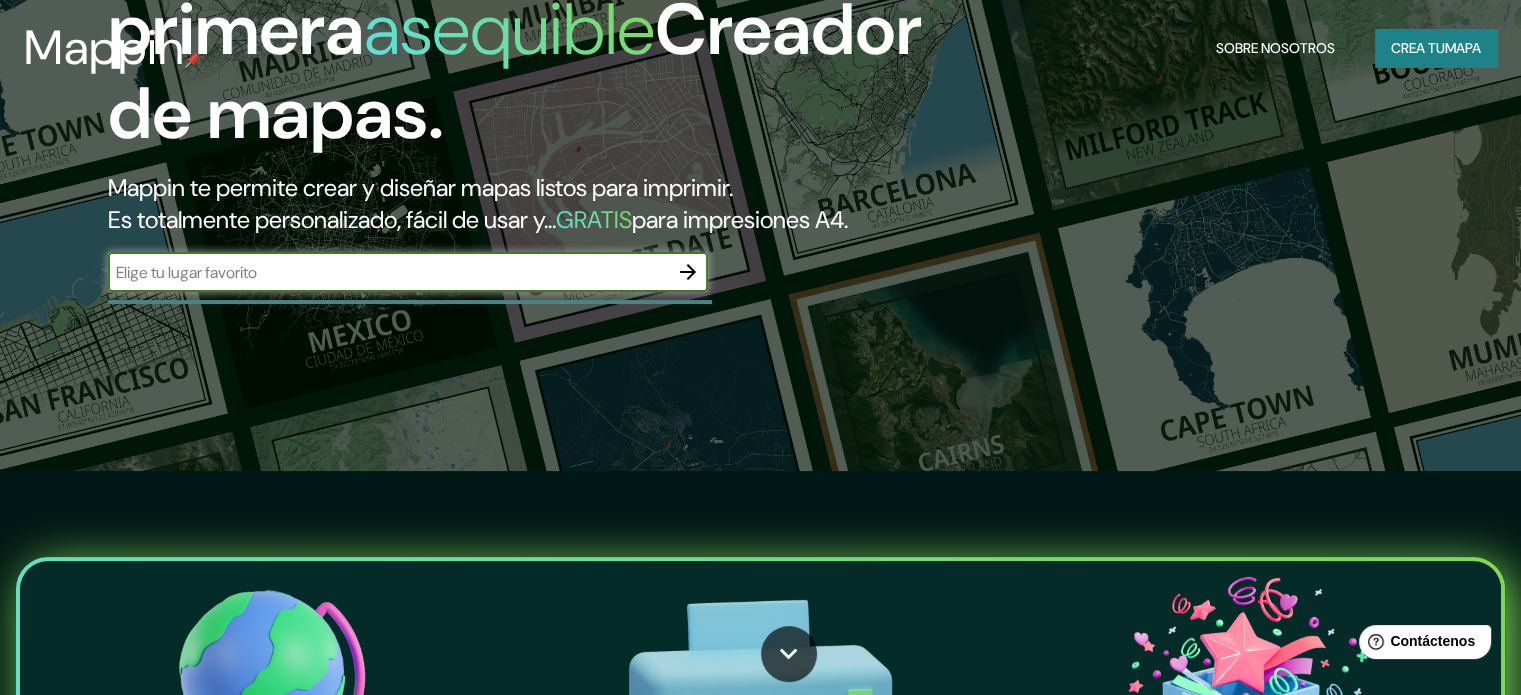 scroll, scrollTop: 0, scrollLeft: 0, axis: both 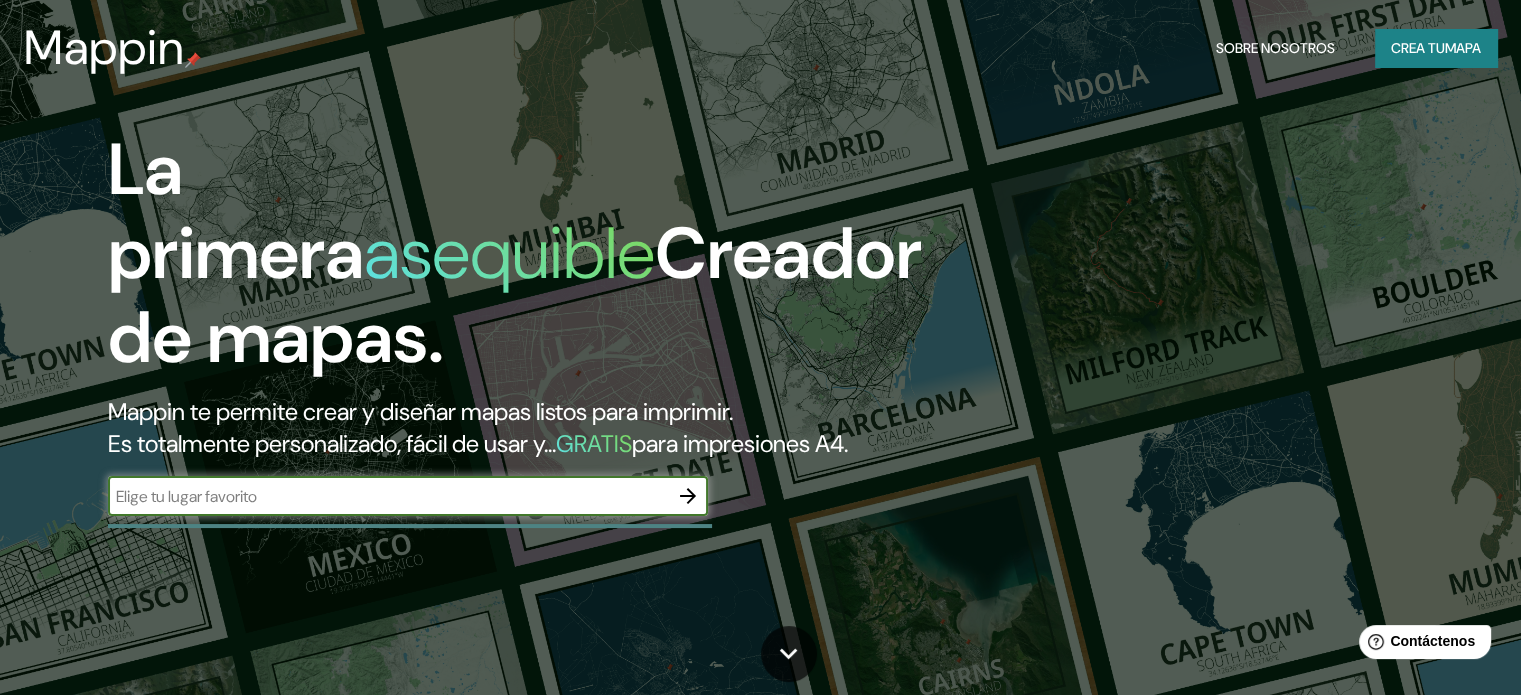 click at bounding box center [688, 496] 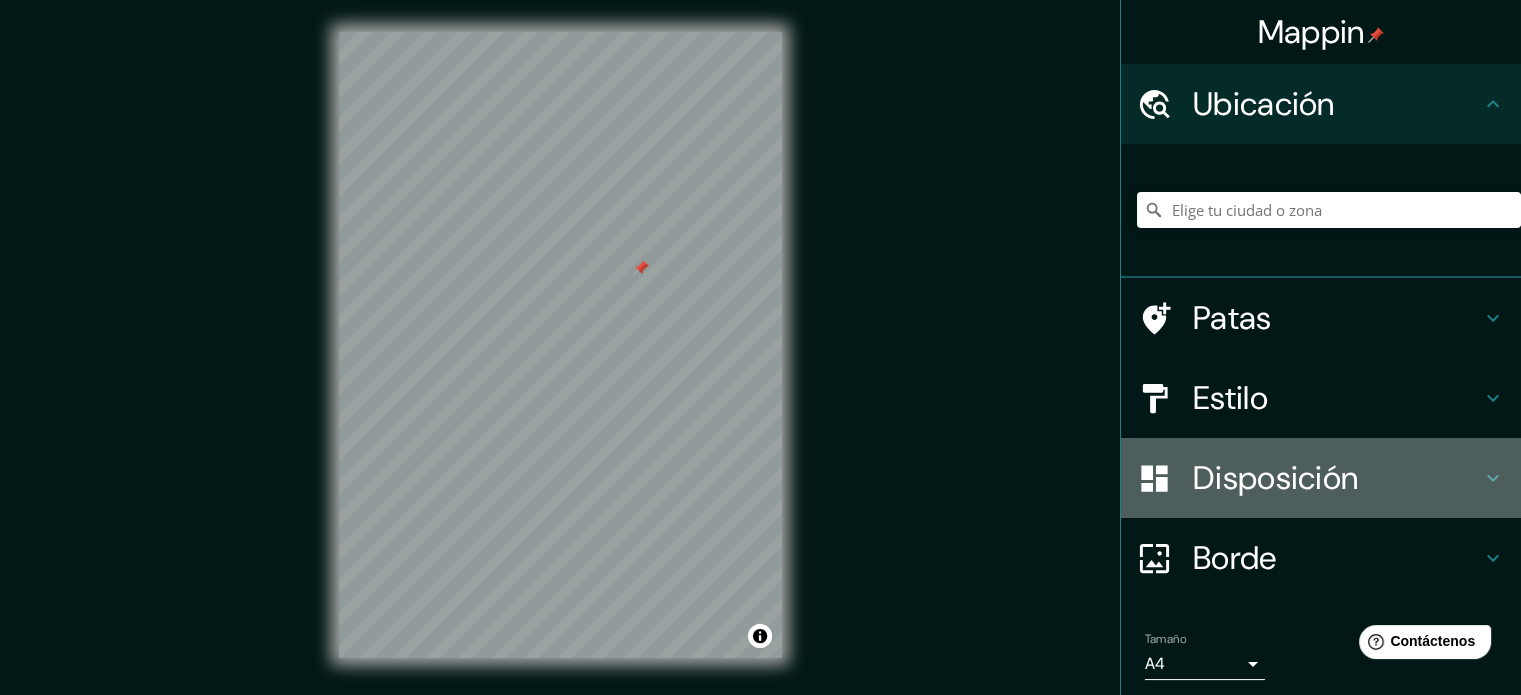 click on "Disposición" at bounding box center [1321, 478] 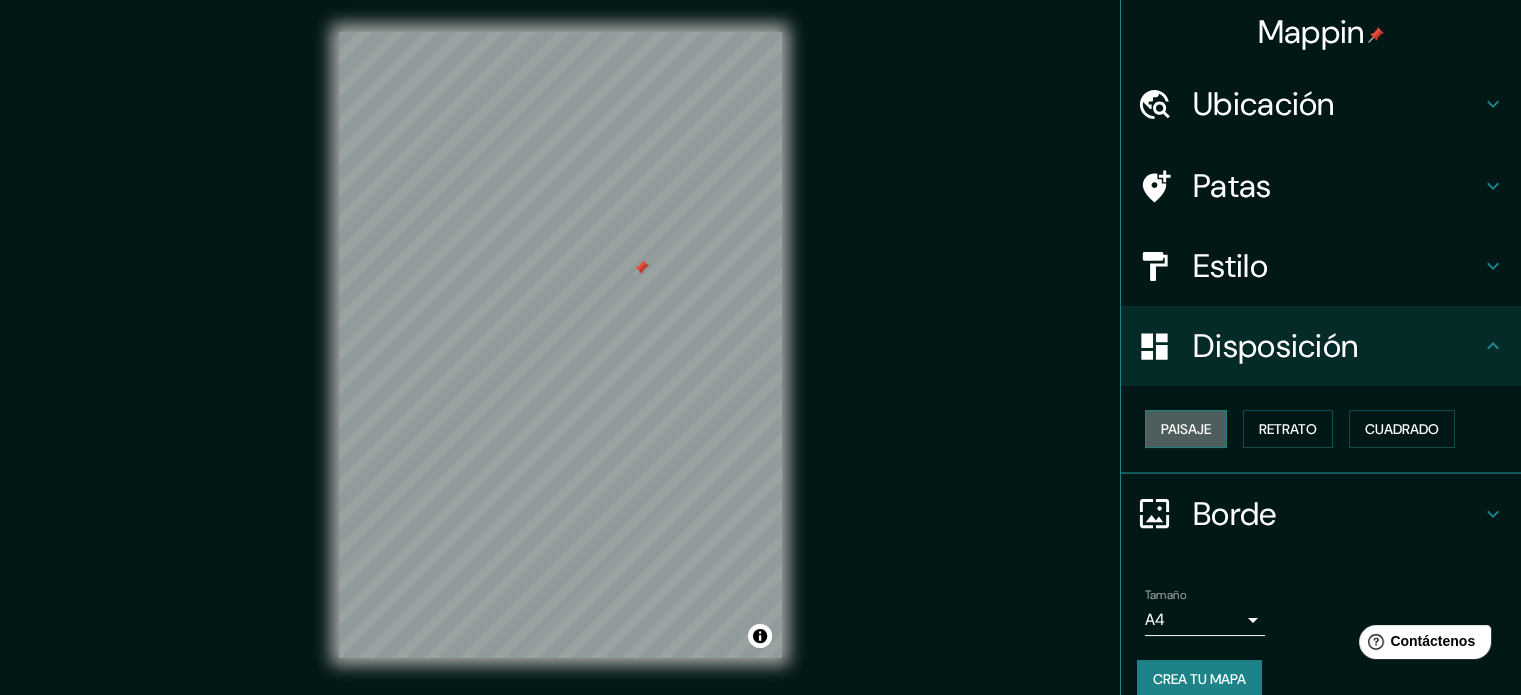 click on "Paisaje" at bounding box center [1186, 429] 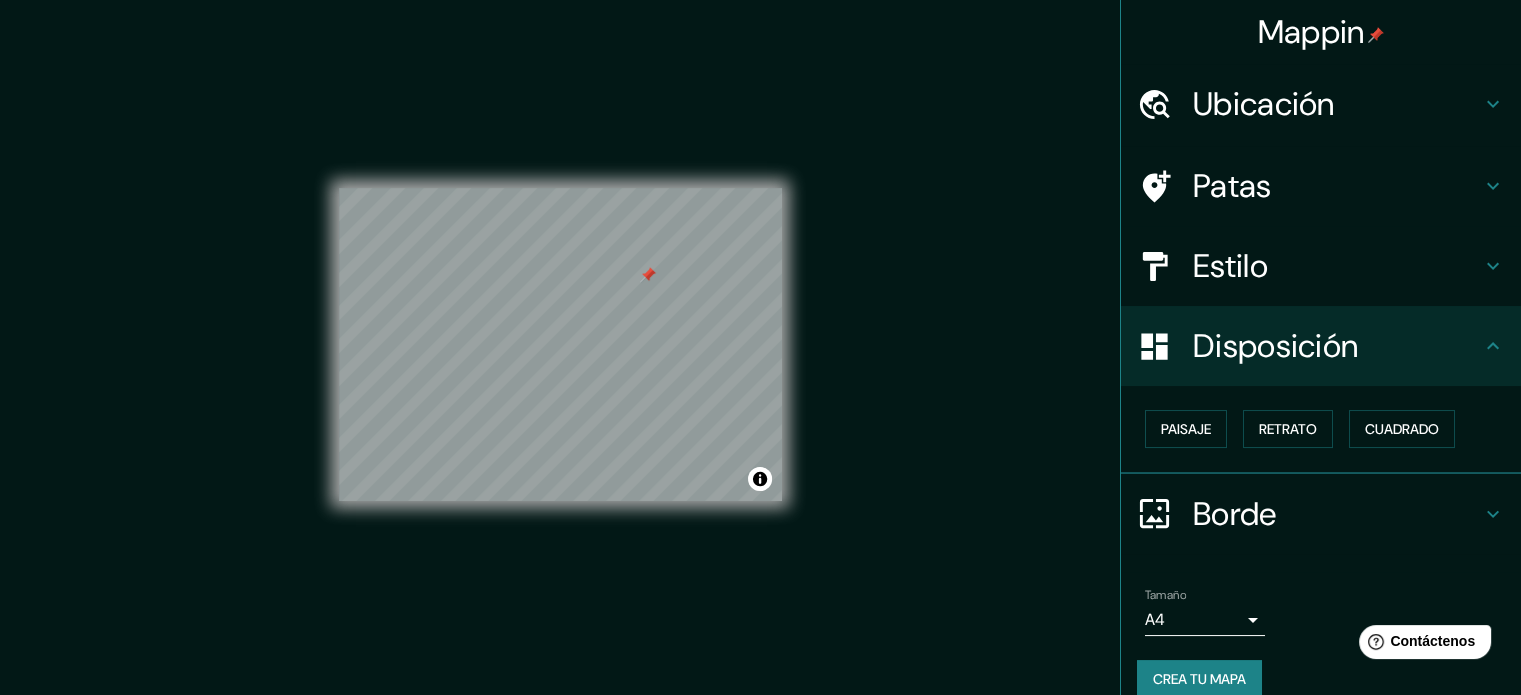 click on "Estilo" at bounding box center [1337, 104] 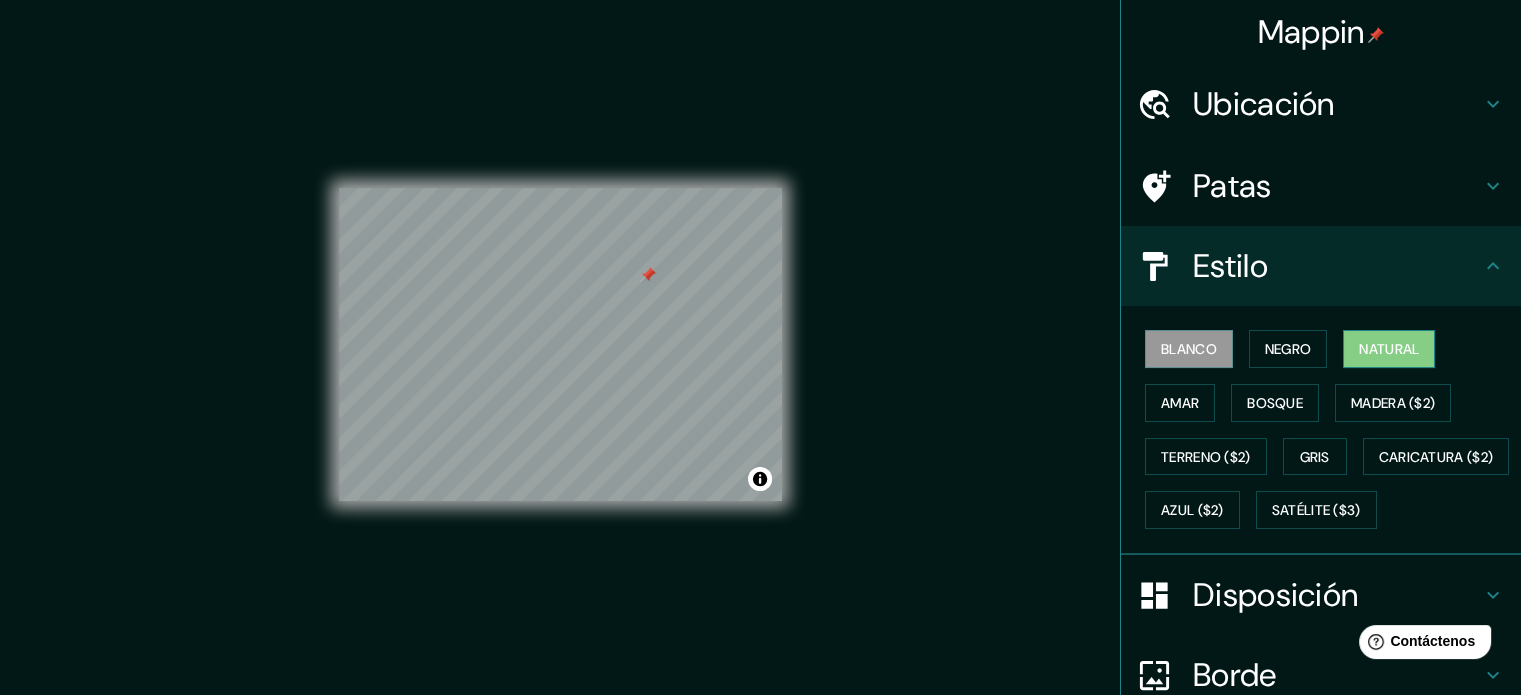 click on "Natural" at bounding box center (1389, 349) 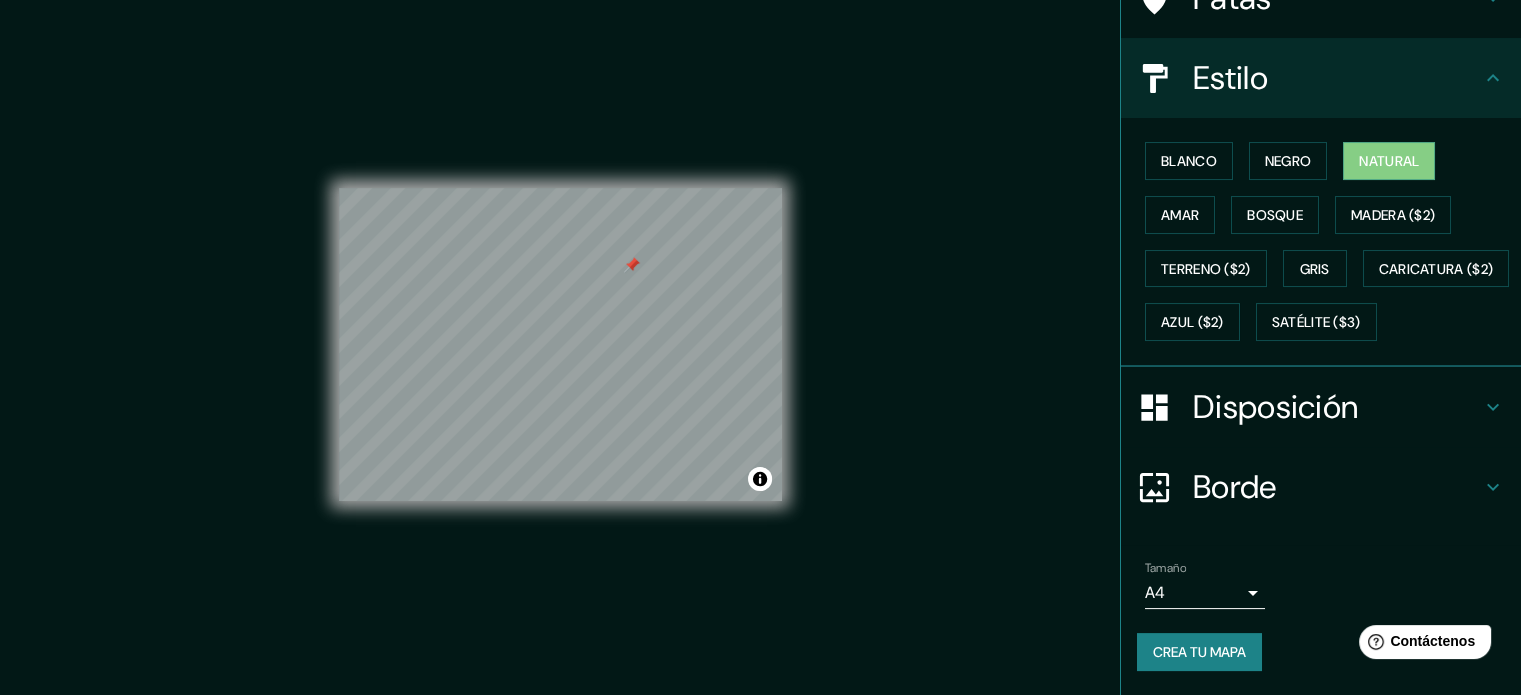 scroll, scrollTop: 236, scrollLeft: 0, axis: vertical 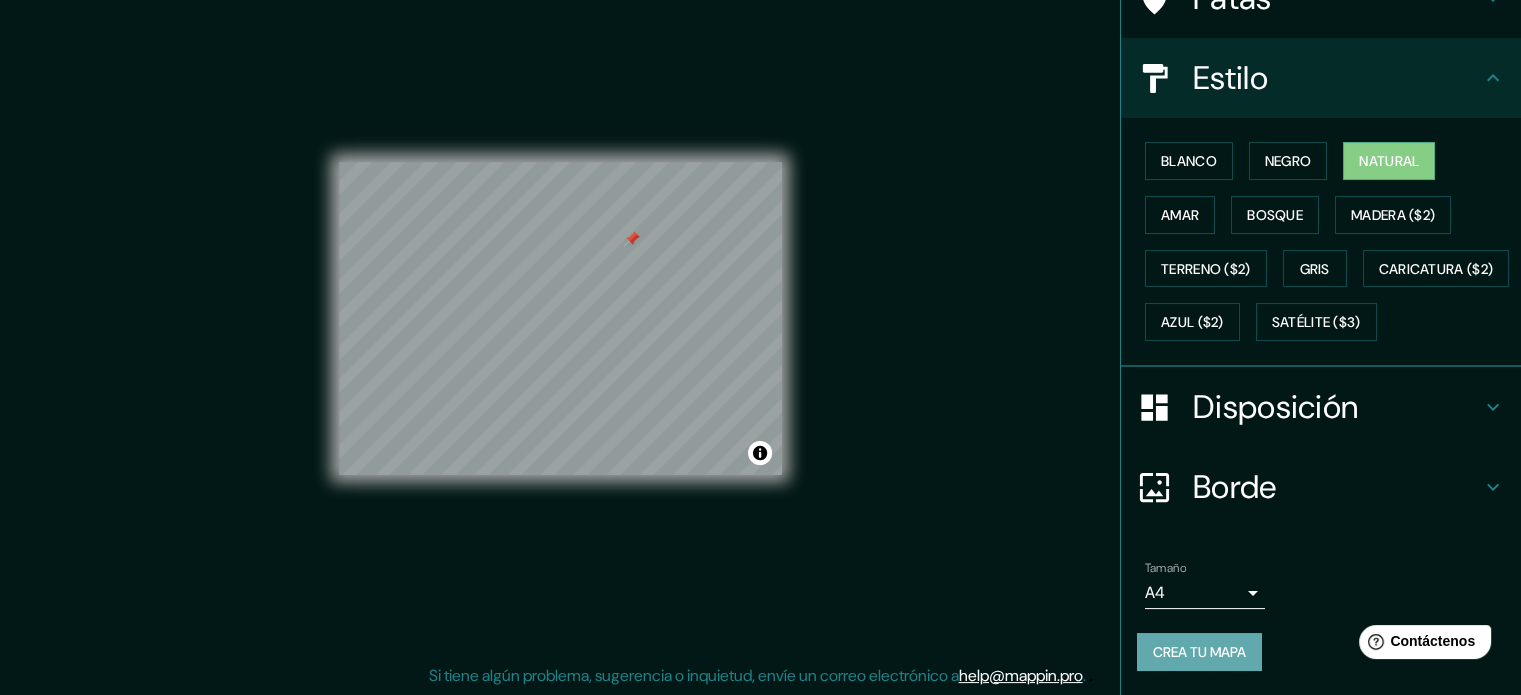 click on "Crea tu mapa" at bounding box center (1199, 652) 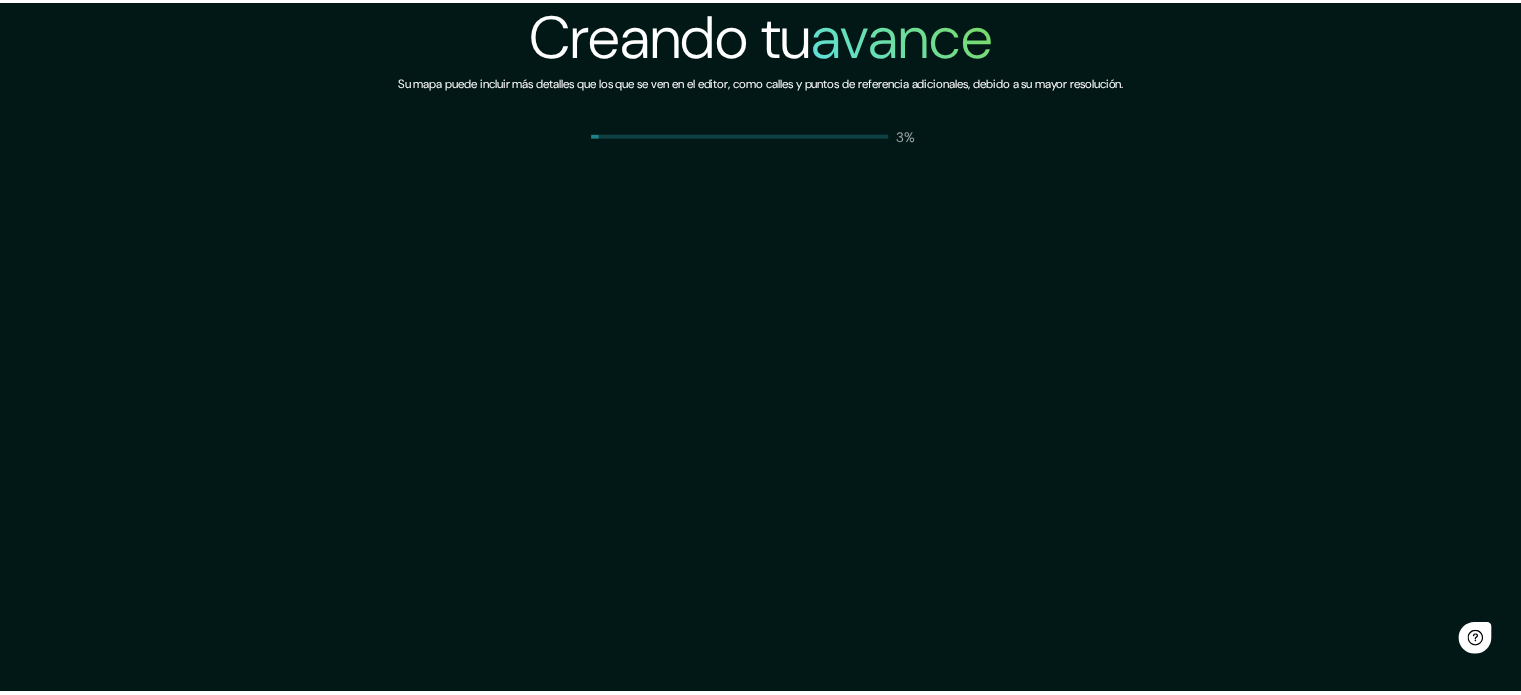 scroll, scrollTop: 0, scrollLeft: 0, axis: both 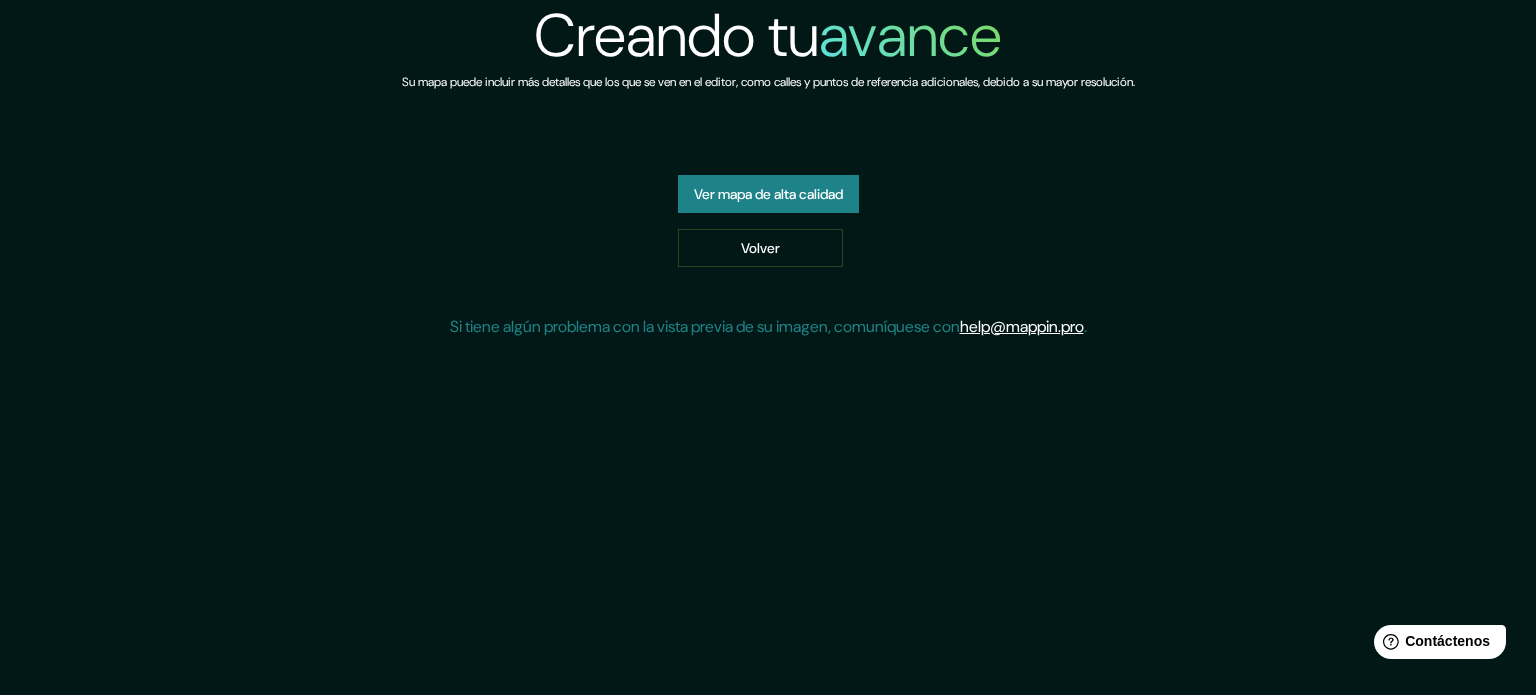 click on "Ver mapa de alta calidad" at bounding box center (768, 194) 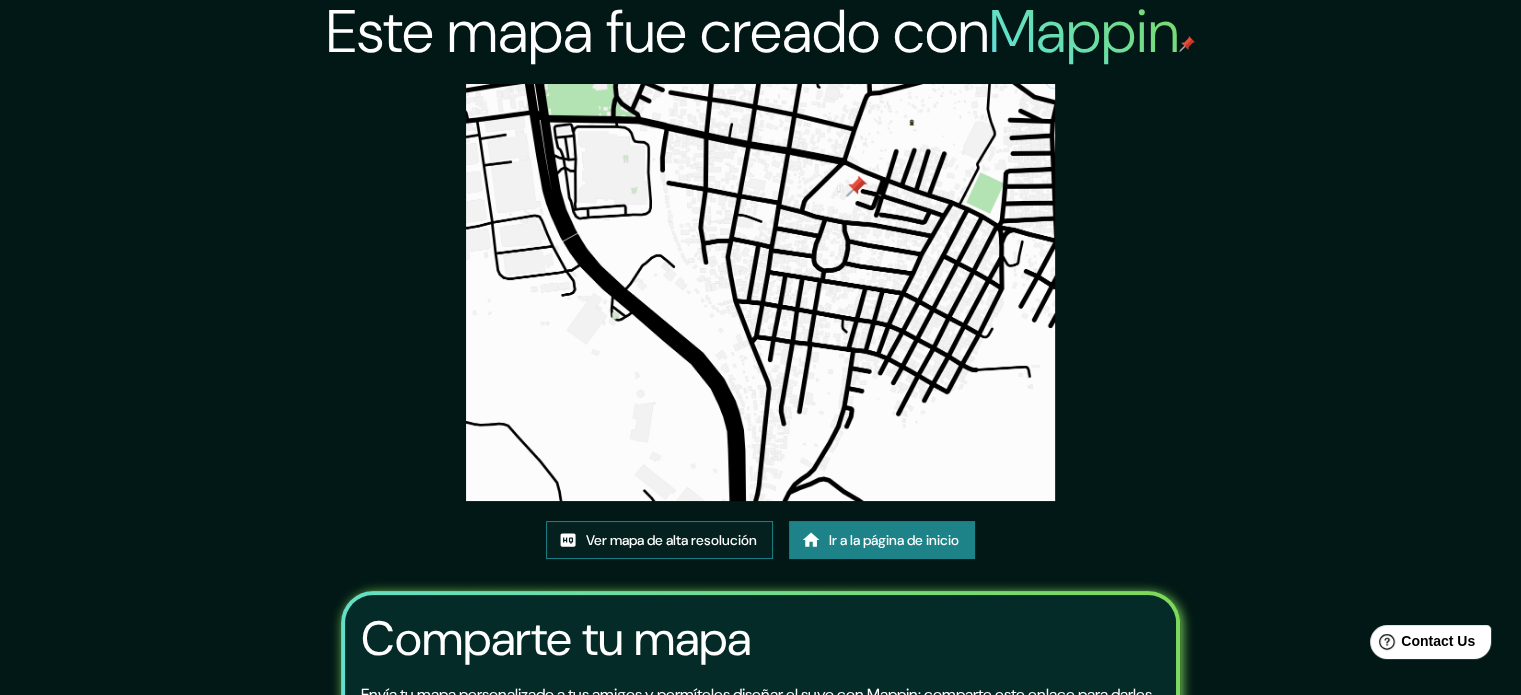 scroll, scrollTop: 0, scrollLeft: 0, axis: both 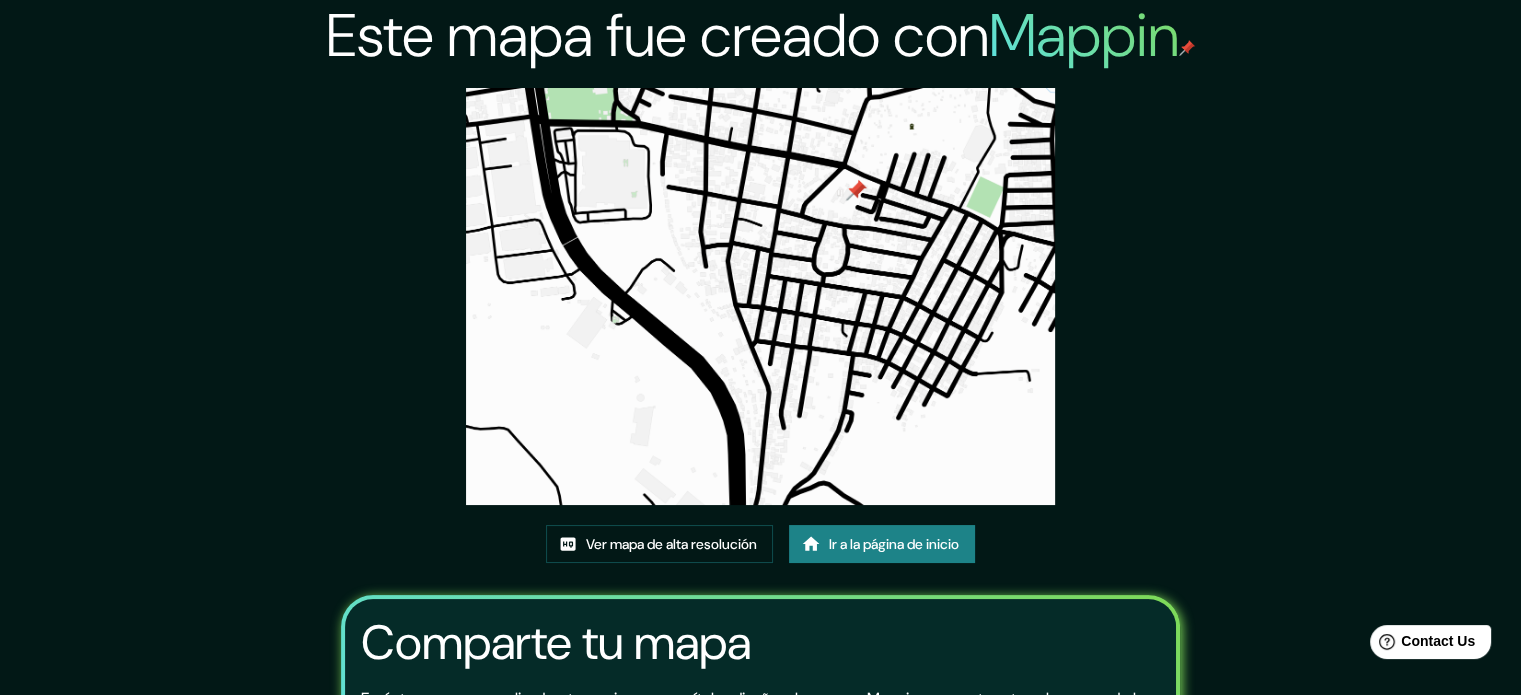 click on "Ir a la página de inicio" at bounding box center (882, 544) 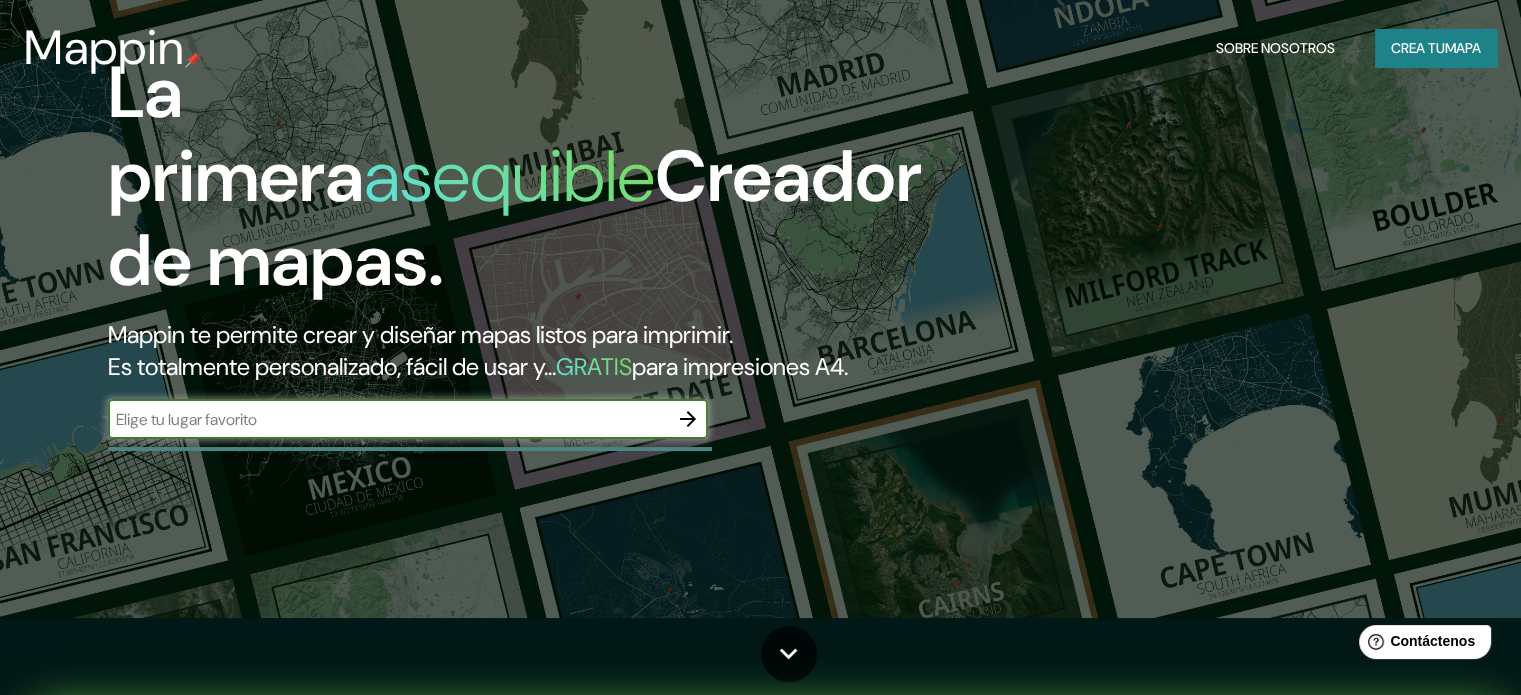 scroll, scrollTop: 200, scrollLeft: 0, axis: vertical 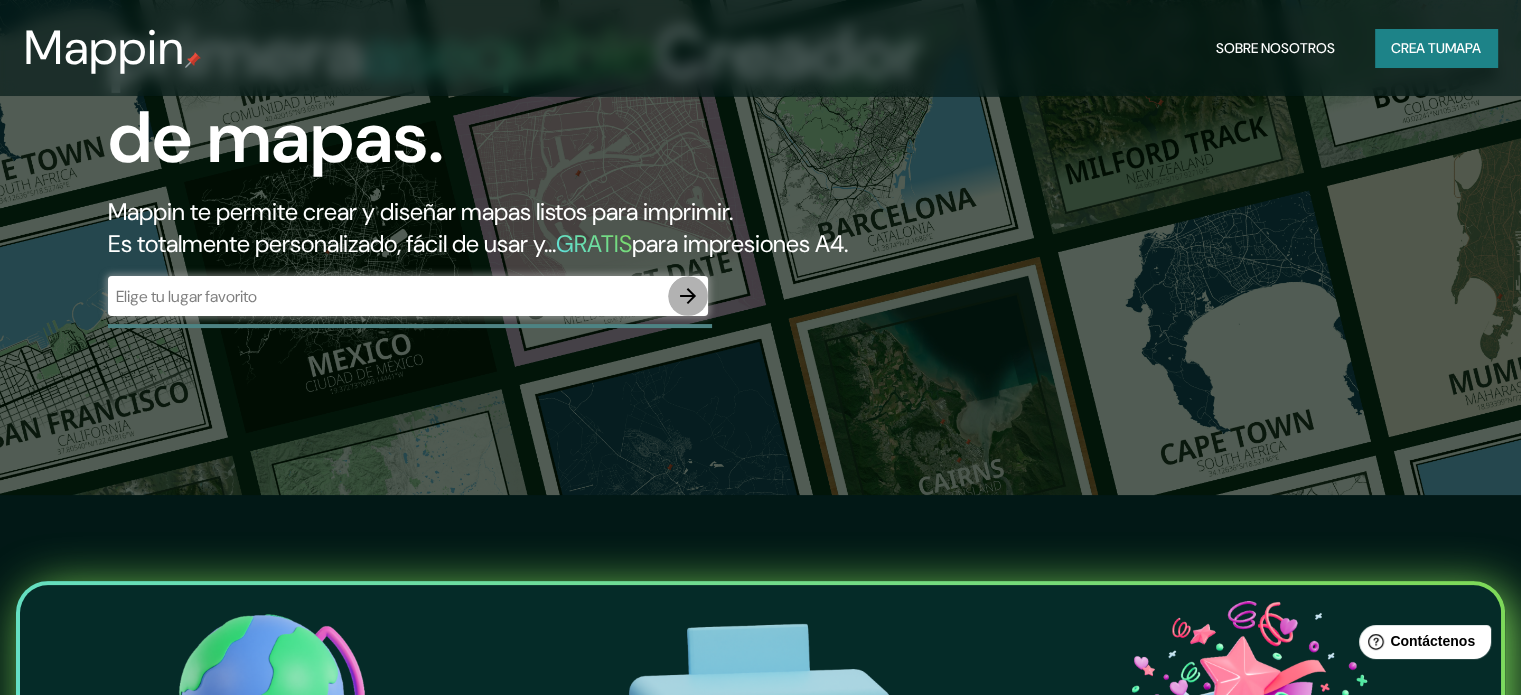 click at bounding box center (688, 296) 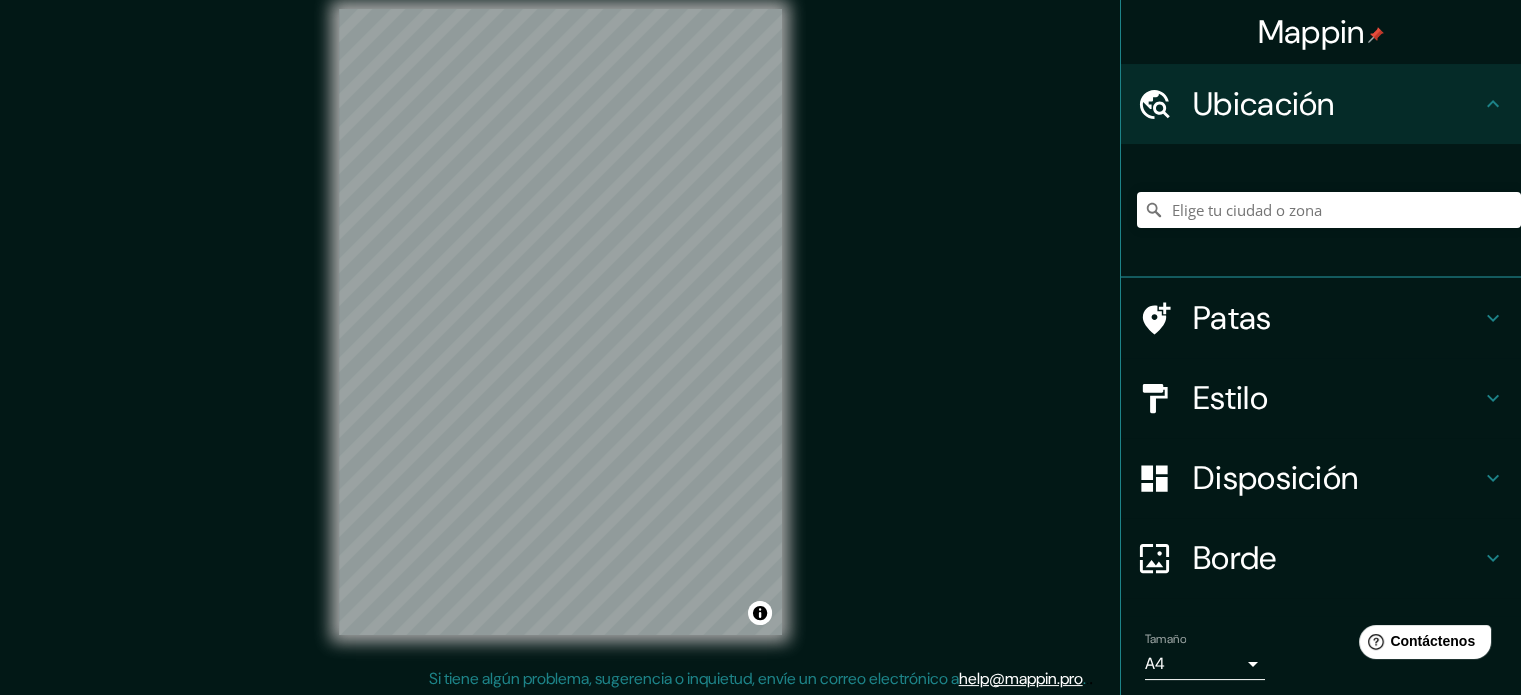 scroll, scrollTop: 26, scrollLeft: 0, axis: vertical 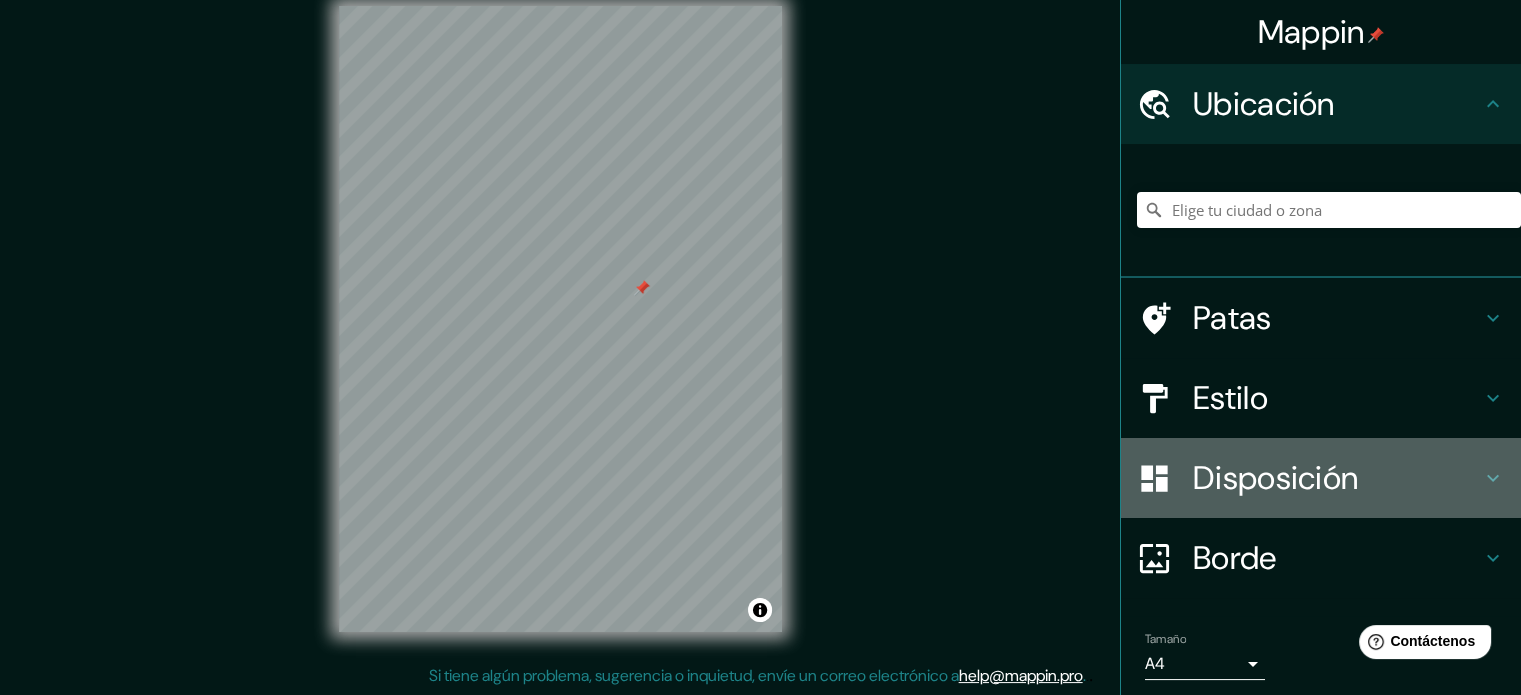 click on "Disposición" at bounding box center [1264, 104] 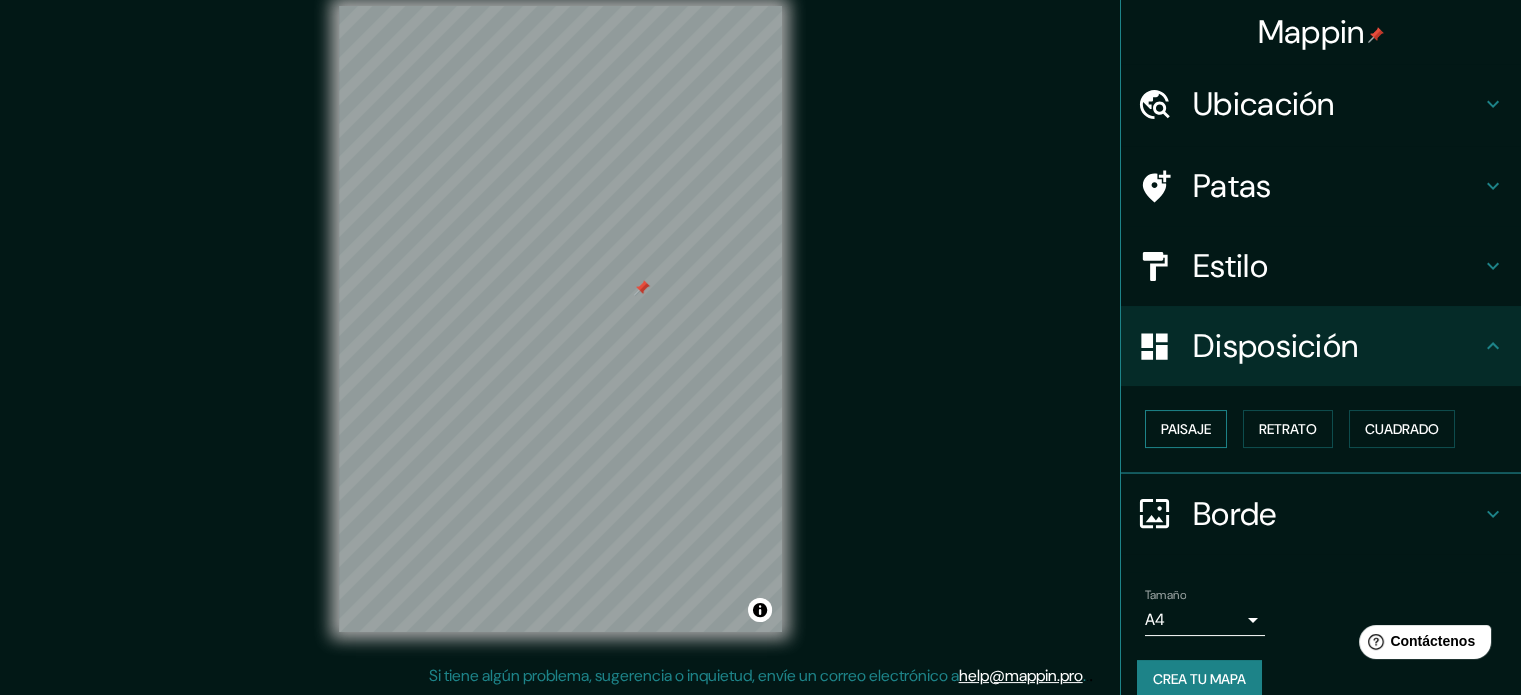 click on "Paisaje" at bounding box center (1186, 429) 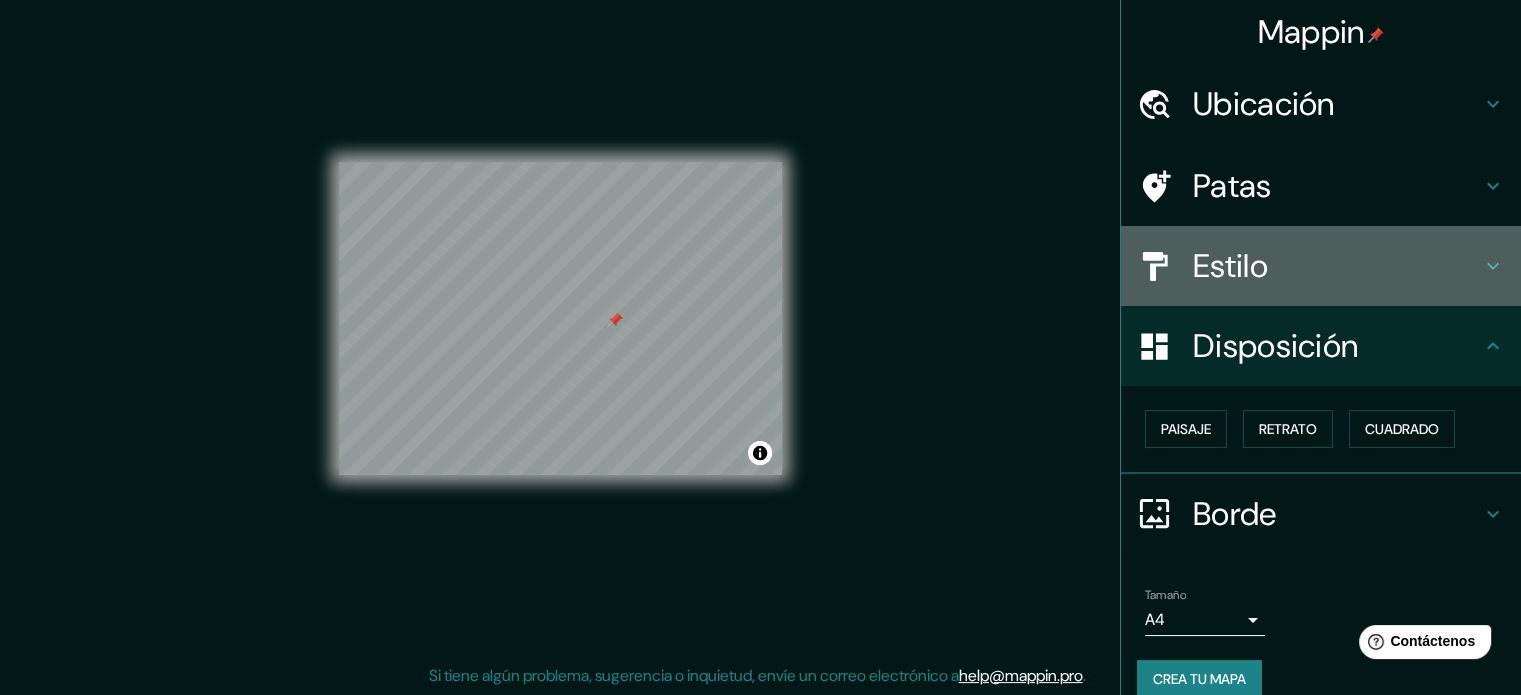click on "Estilo" at bounding box center (1337, 104) 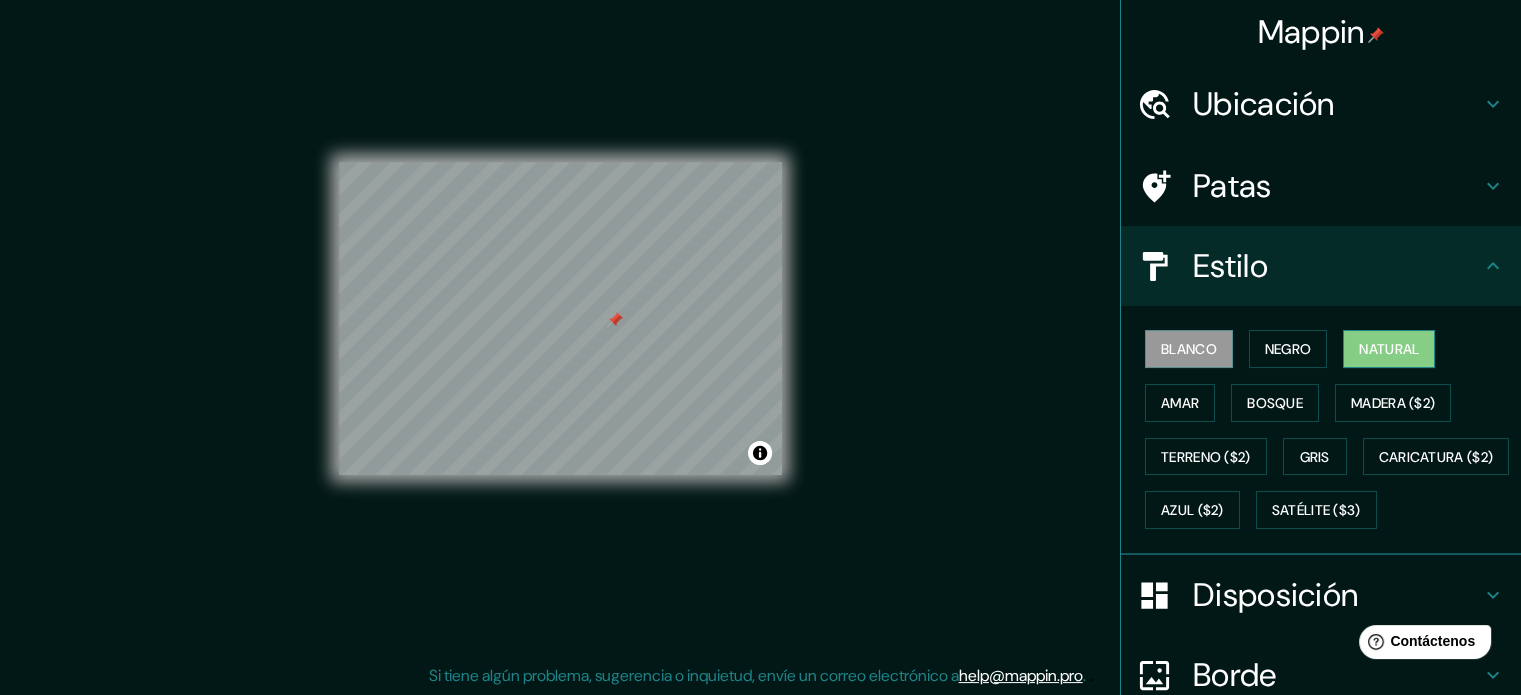 click on "Natural" at bounding box center (1389, 349) 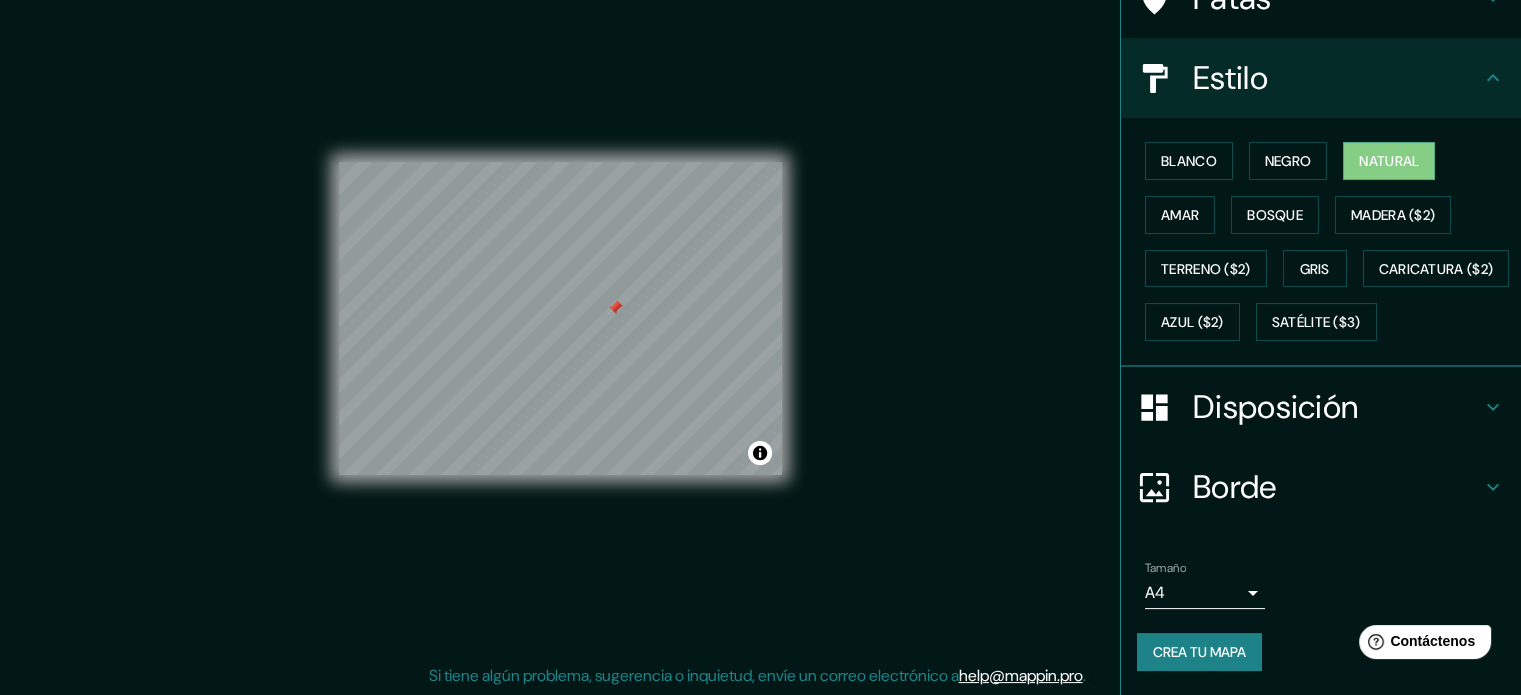 scroll, scrollTop: 236, scrollLeft: 0, axis: vertical 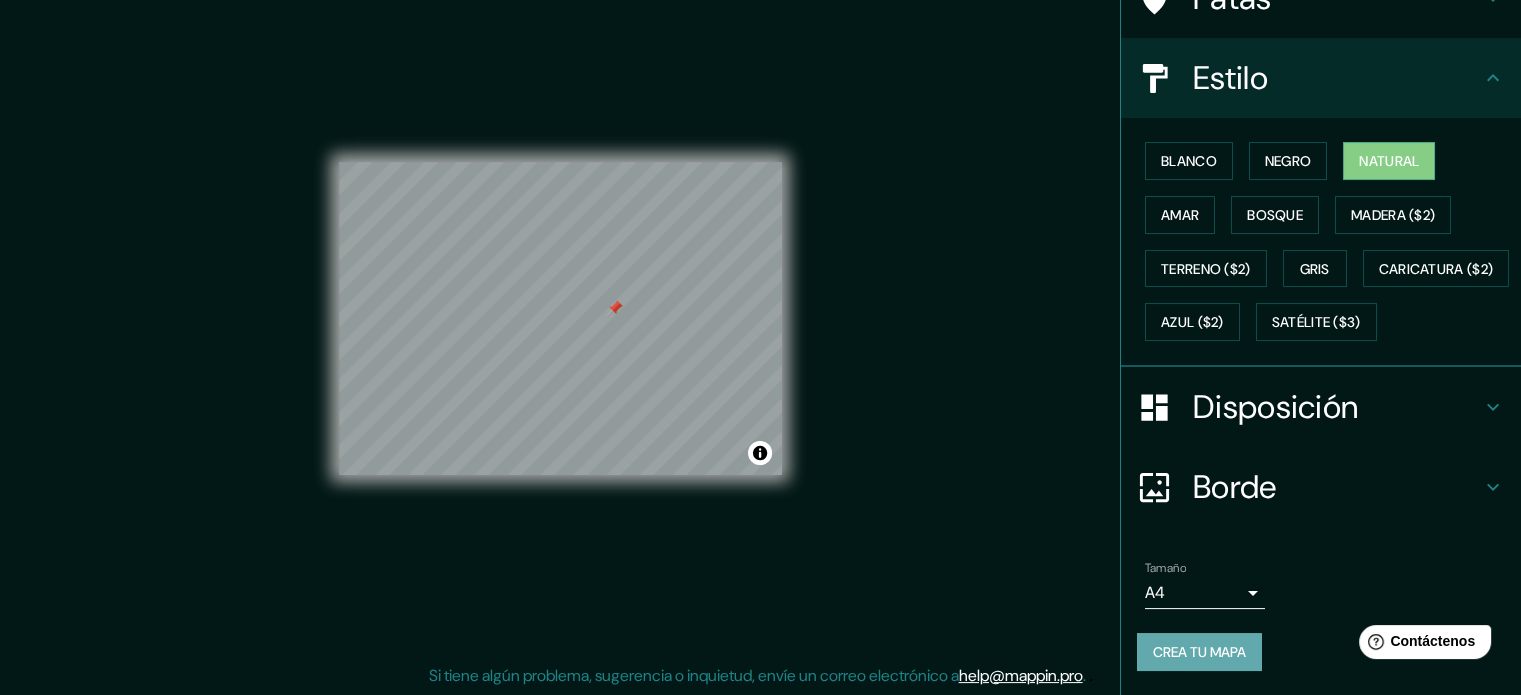 click on "Crea tu mapa" at bounding box center (1199, 652) 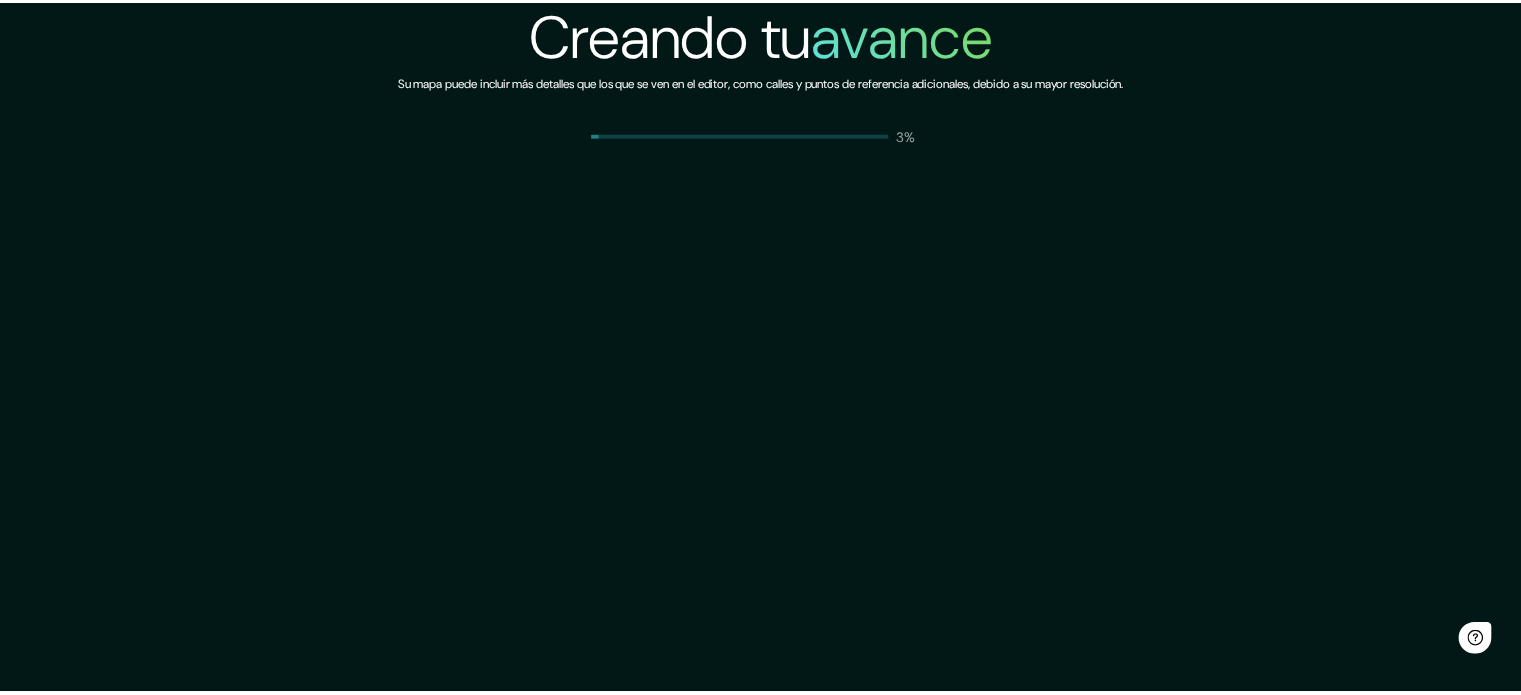 scroll, scrollTop: 0, scrollLeft: 0, axis: both 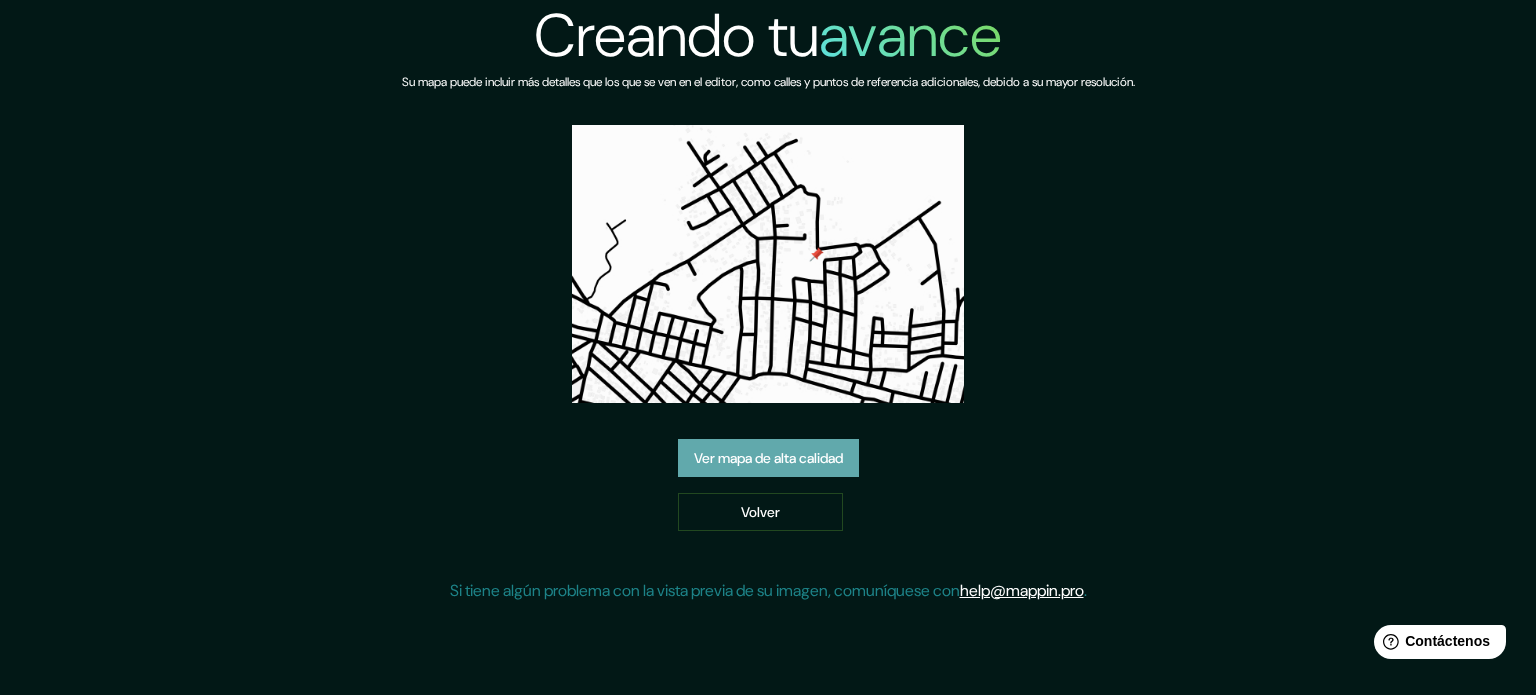 drag, startPoint x: 758, startPoint y: 252, endPoint x: 708, endPoint y: 464, distance: 217.81644 